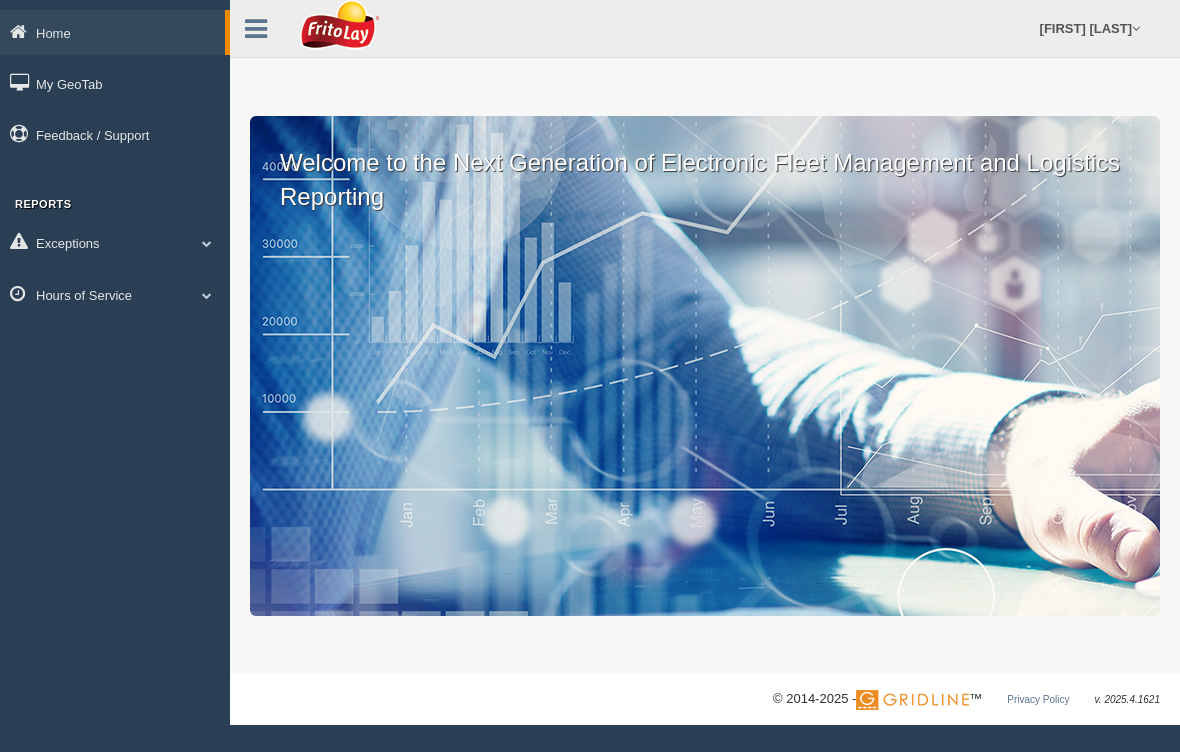 scroll, scrollTop: 0, scrollLeft: 0, axis: both 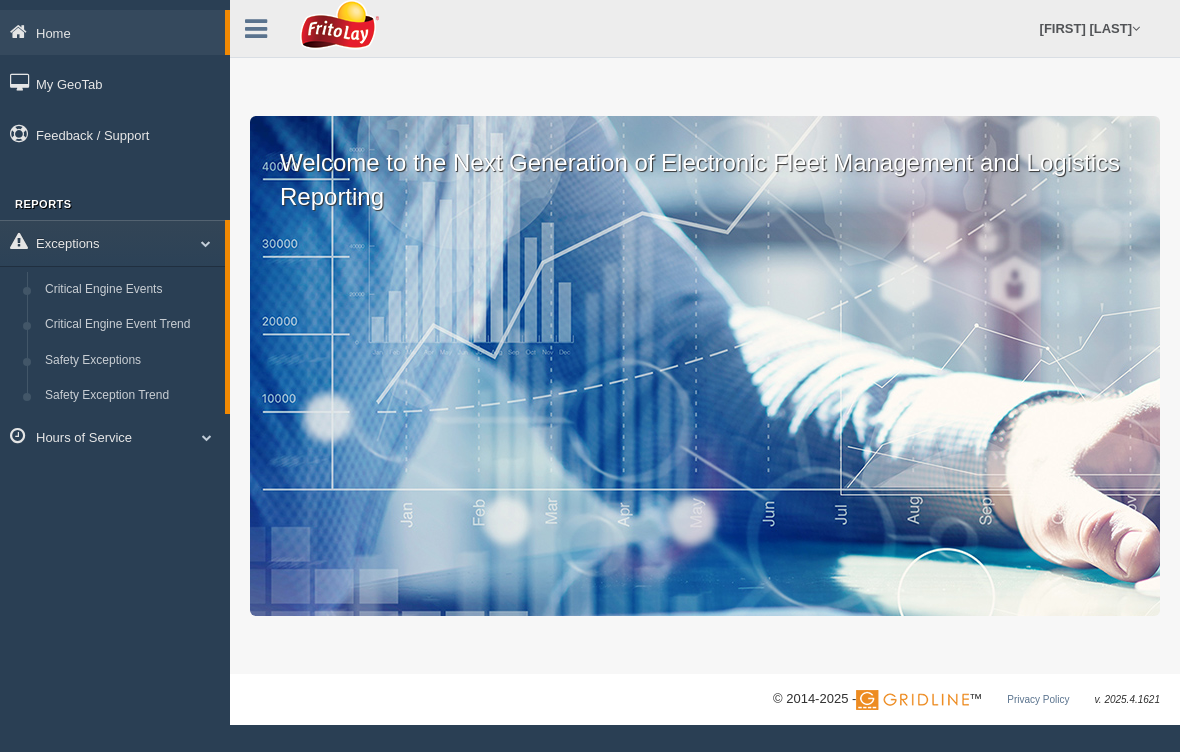 click at bounding box center [198, 243] 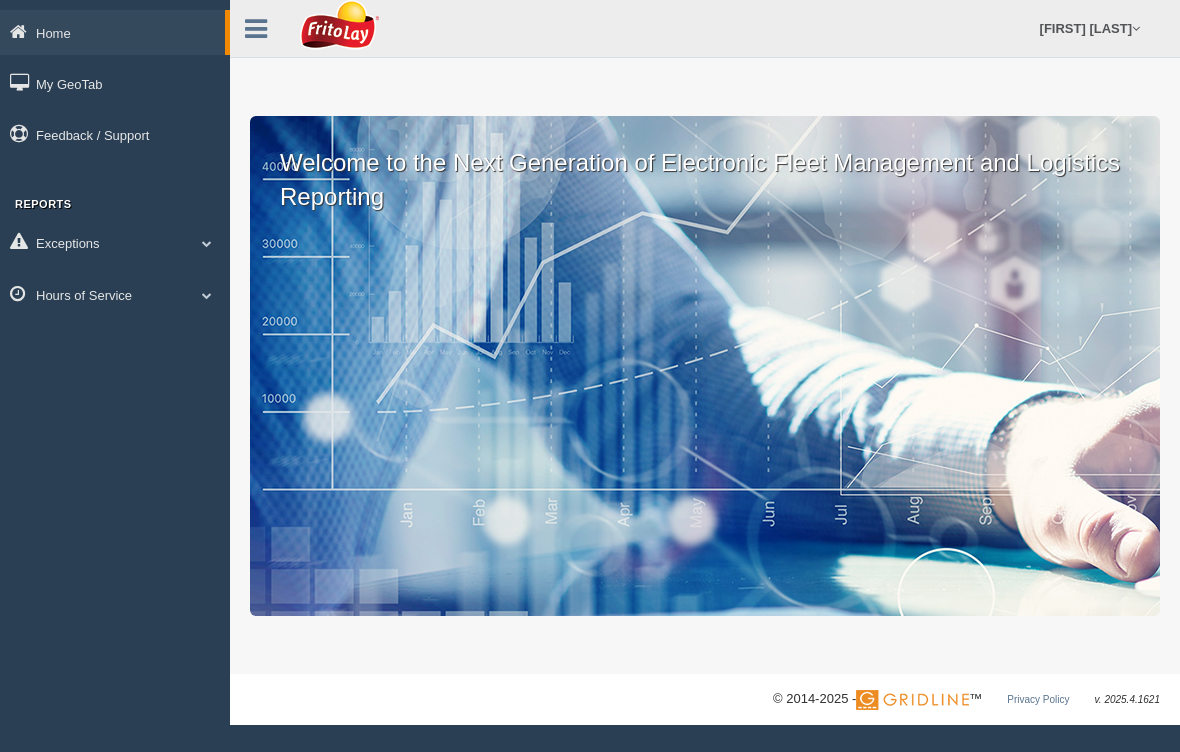 click at bounding box center (207, 295) 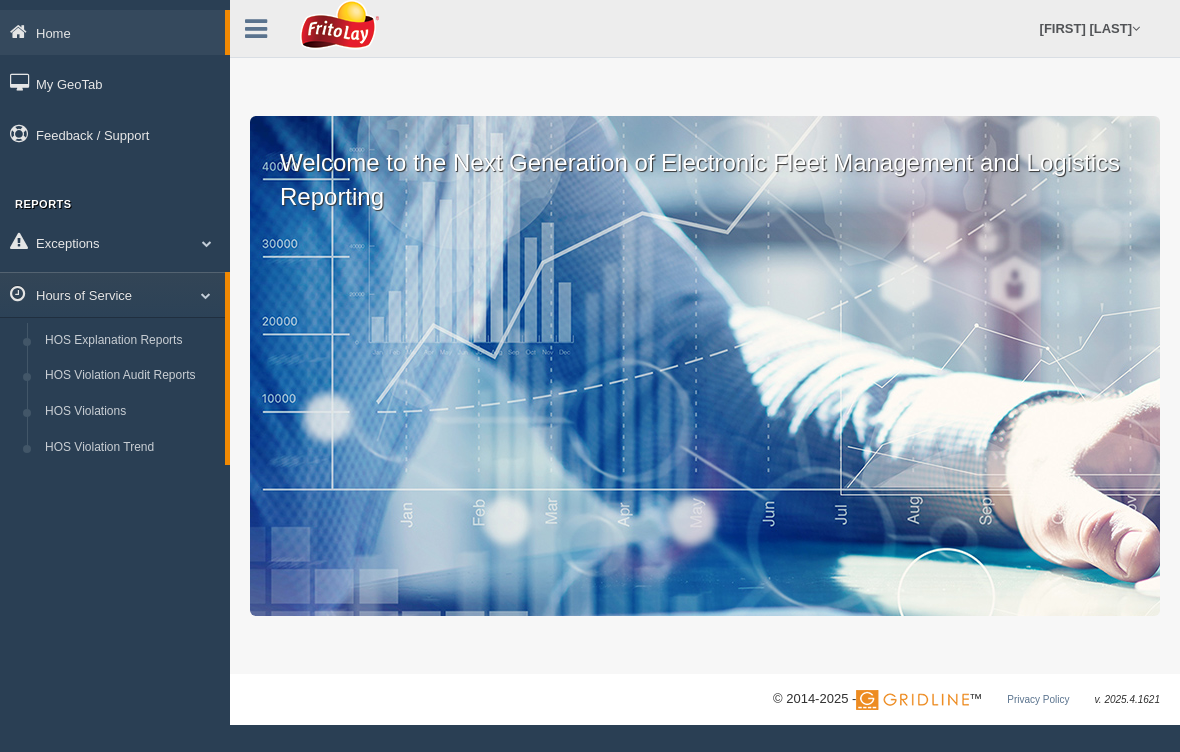 click on "HOS Violations" at bounding box center [130, 412] 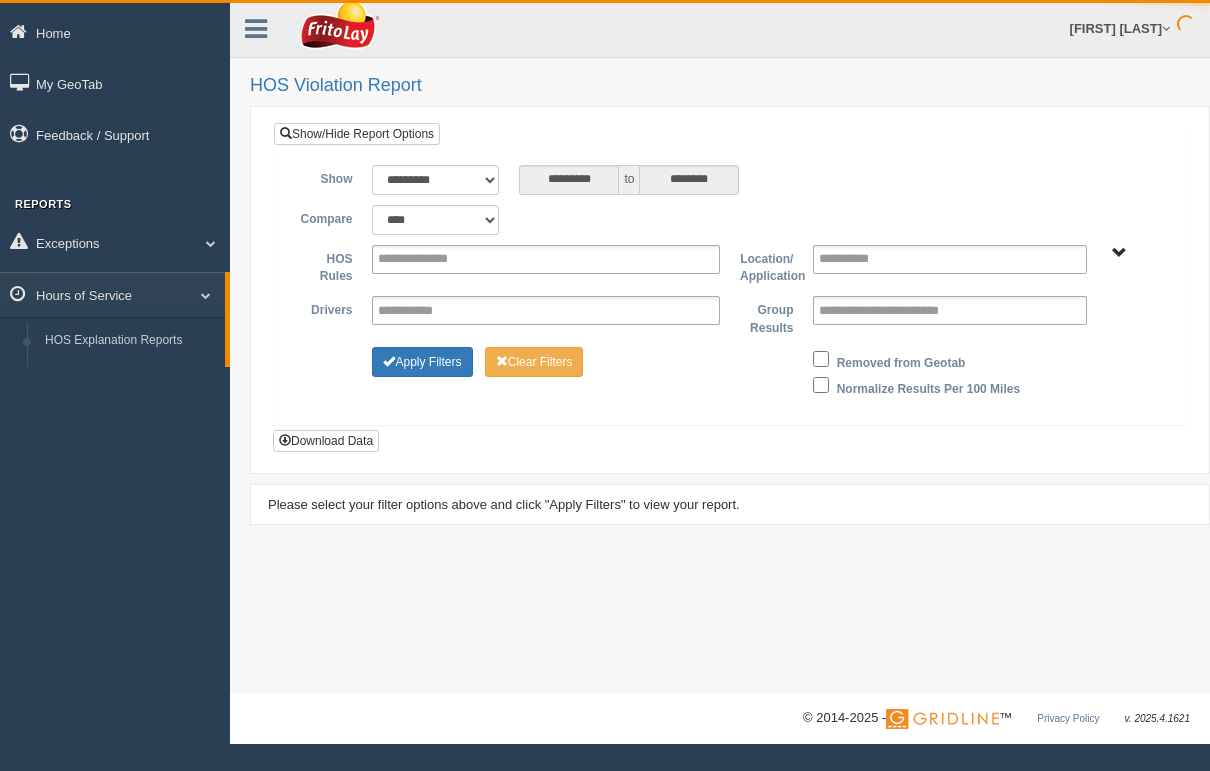 scroll, scrollTop: 0, scrollLeft: 0, axis: both 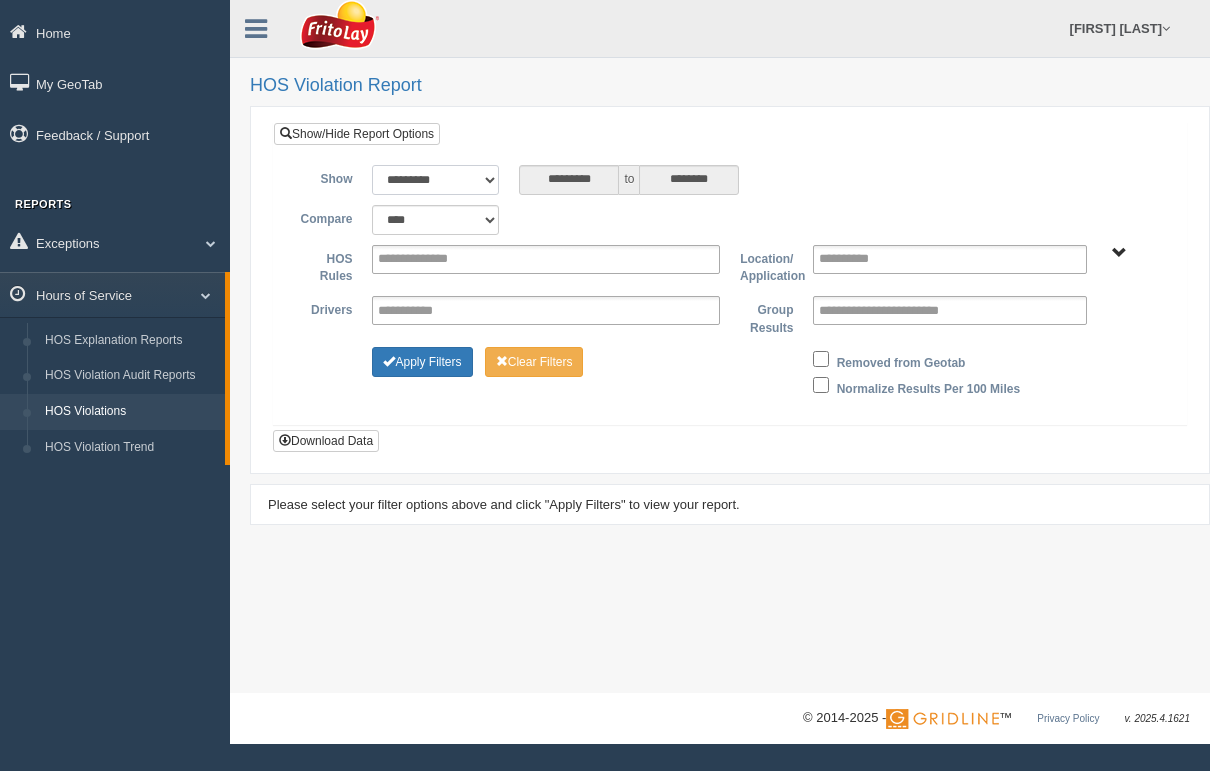 click on "**********" at bounding box center [435, 180] 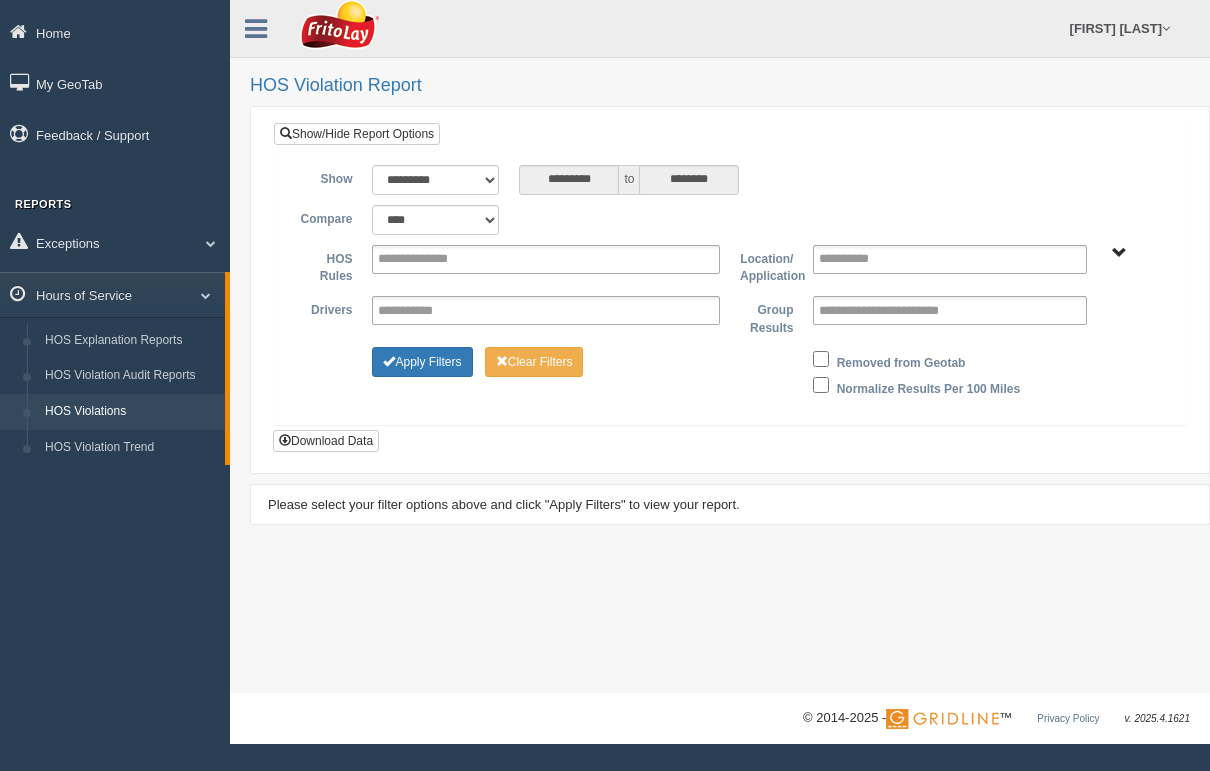 click on "Show/Hide Report Options" at bounding box center [357, 134] 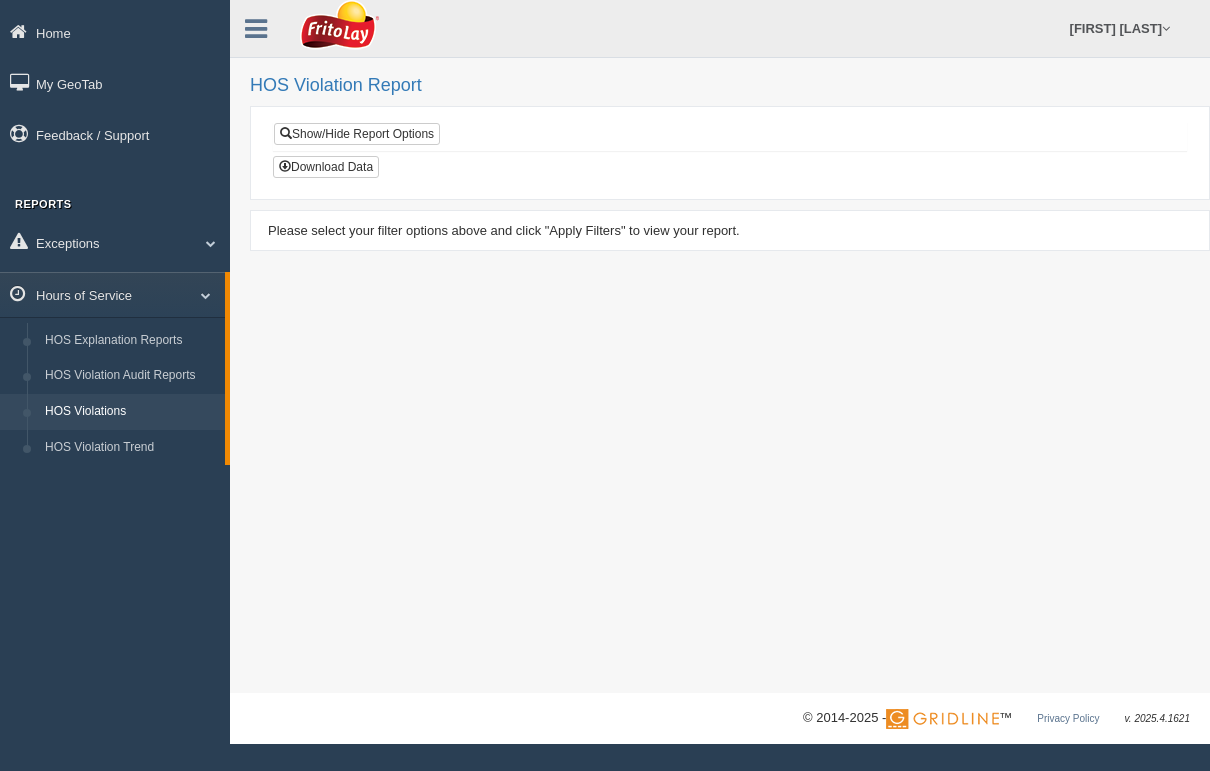 click on "Show/Hide Report Options" at bounding box center (357, 134) 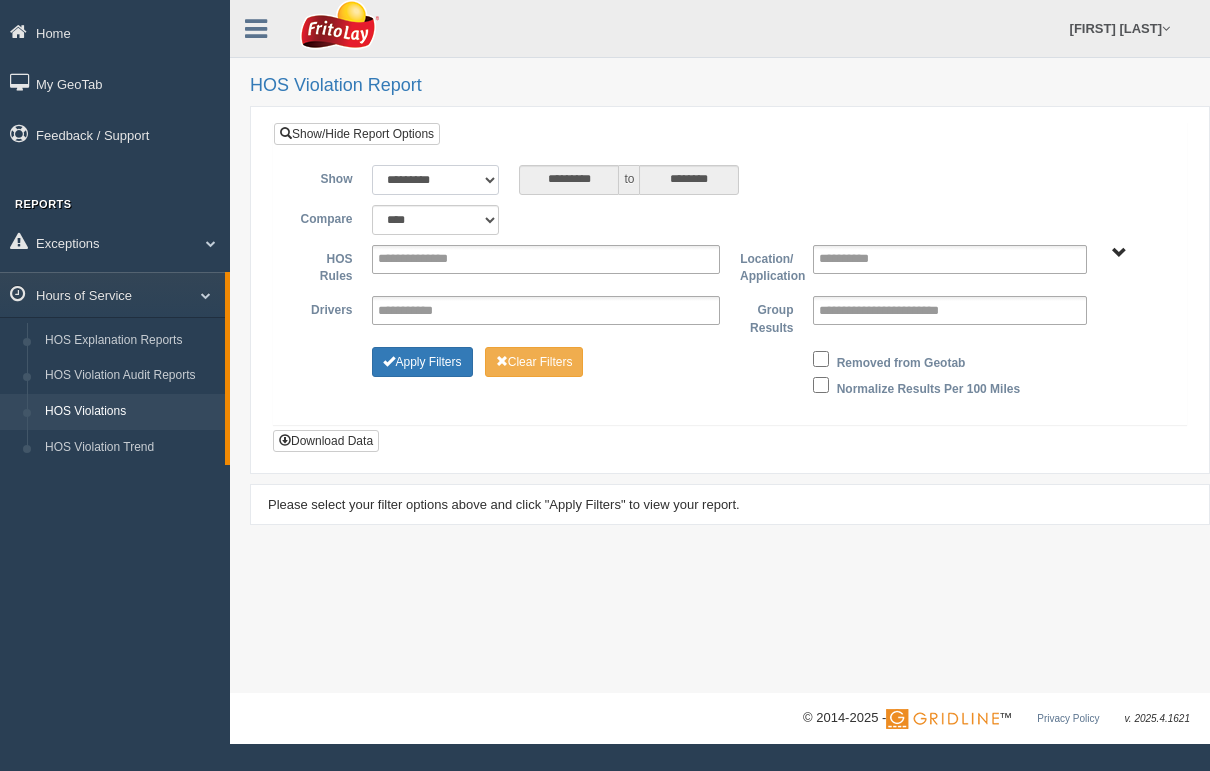 click on "**********" at bounding box center [435, 180] 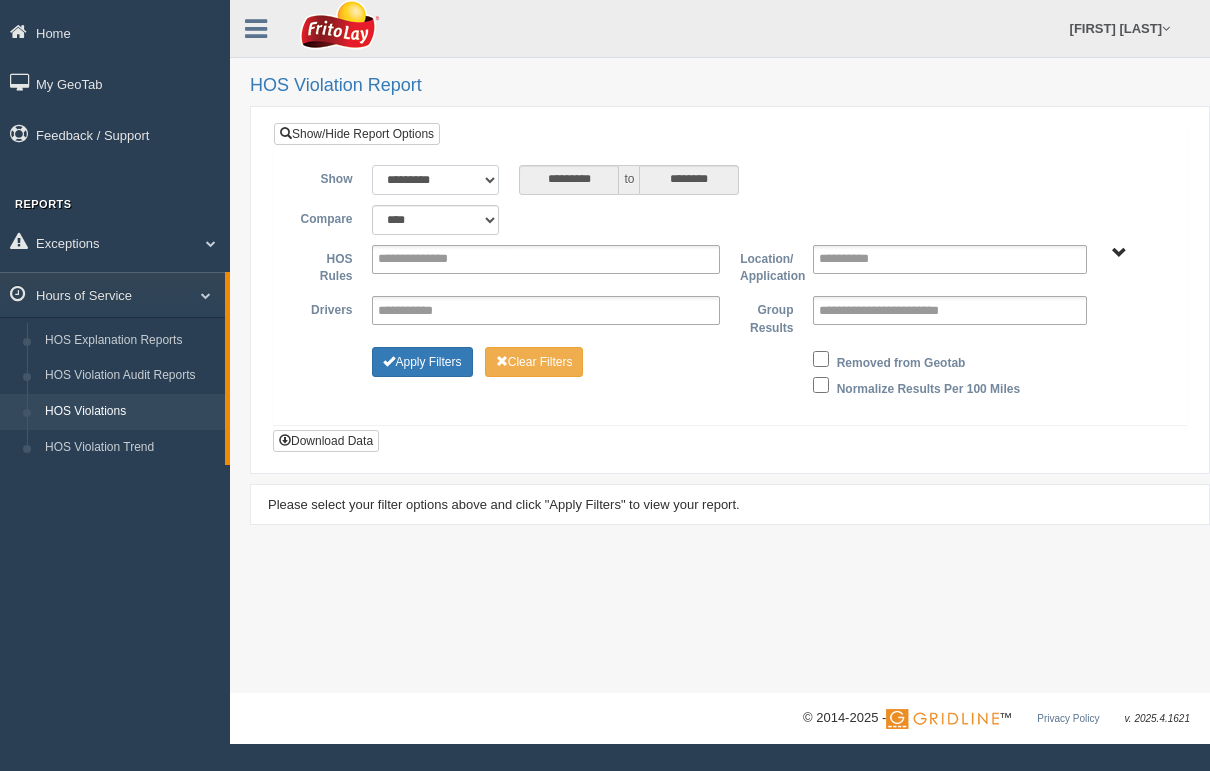 select on "******" 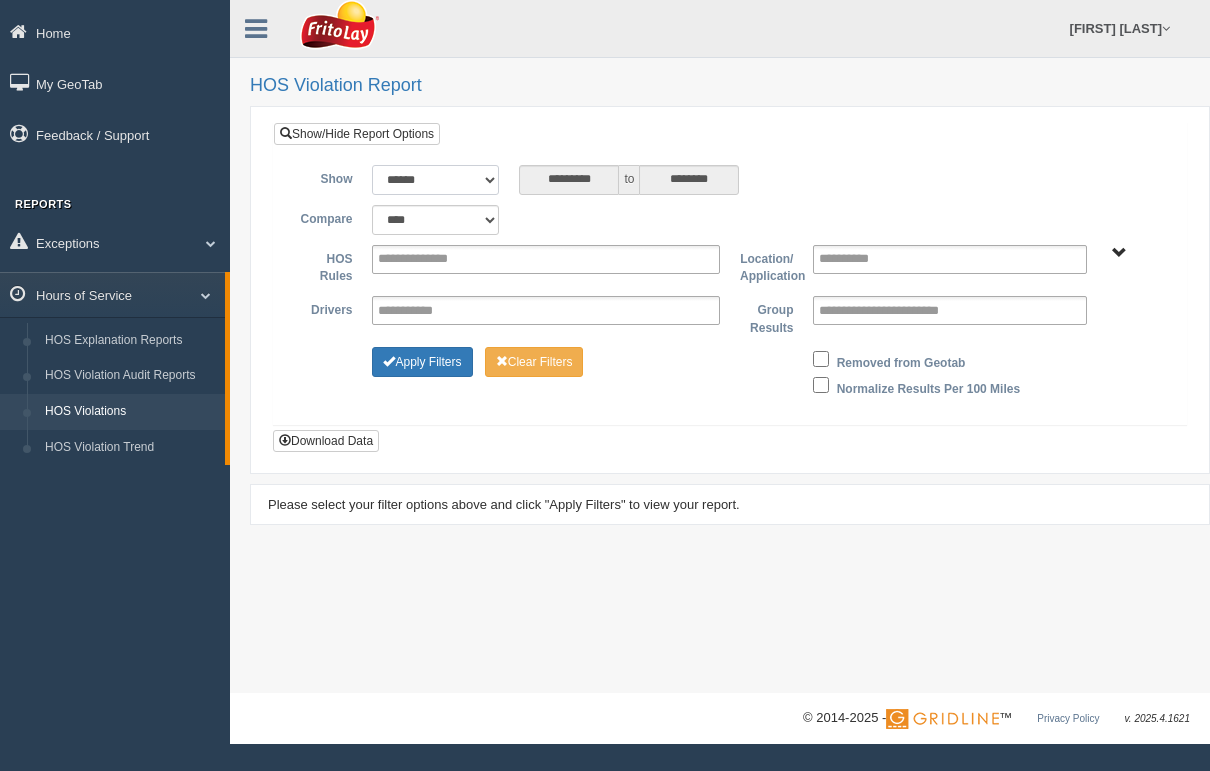 type on "**********" 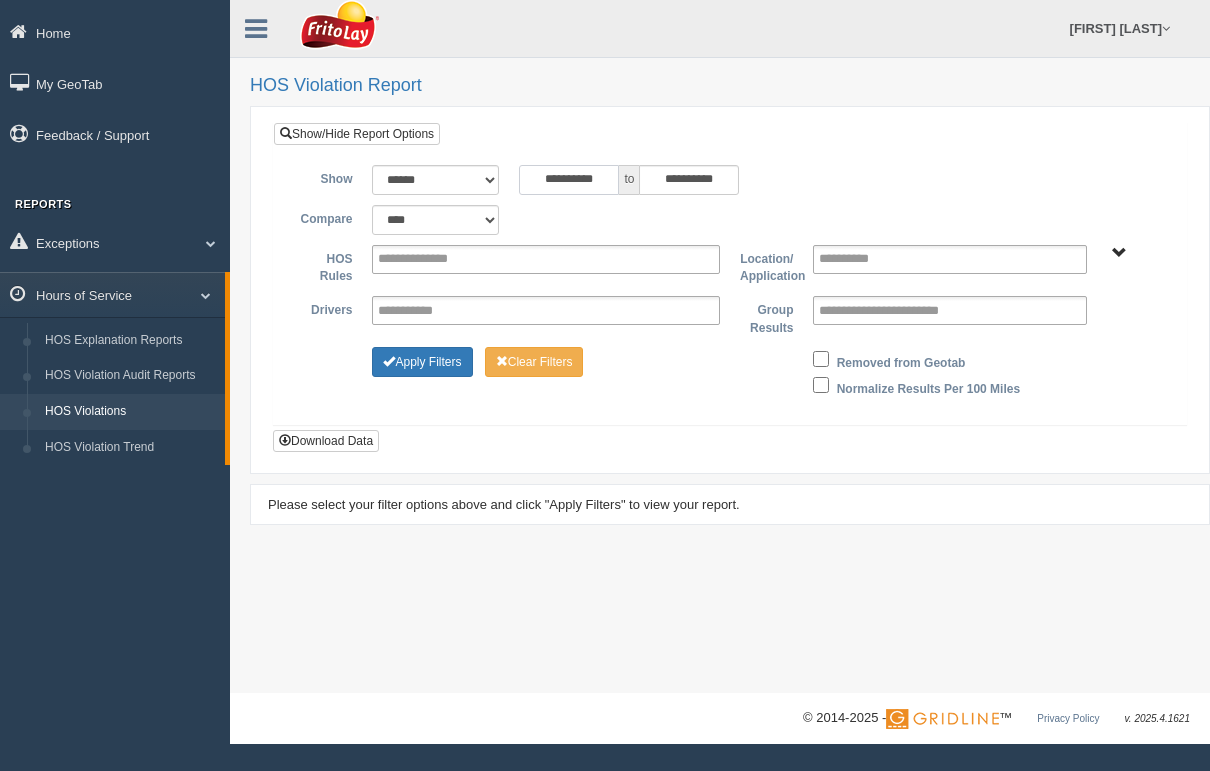 click on "**********" at bounding box center (569, 180) 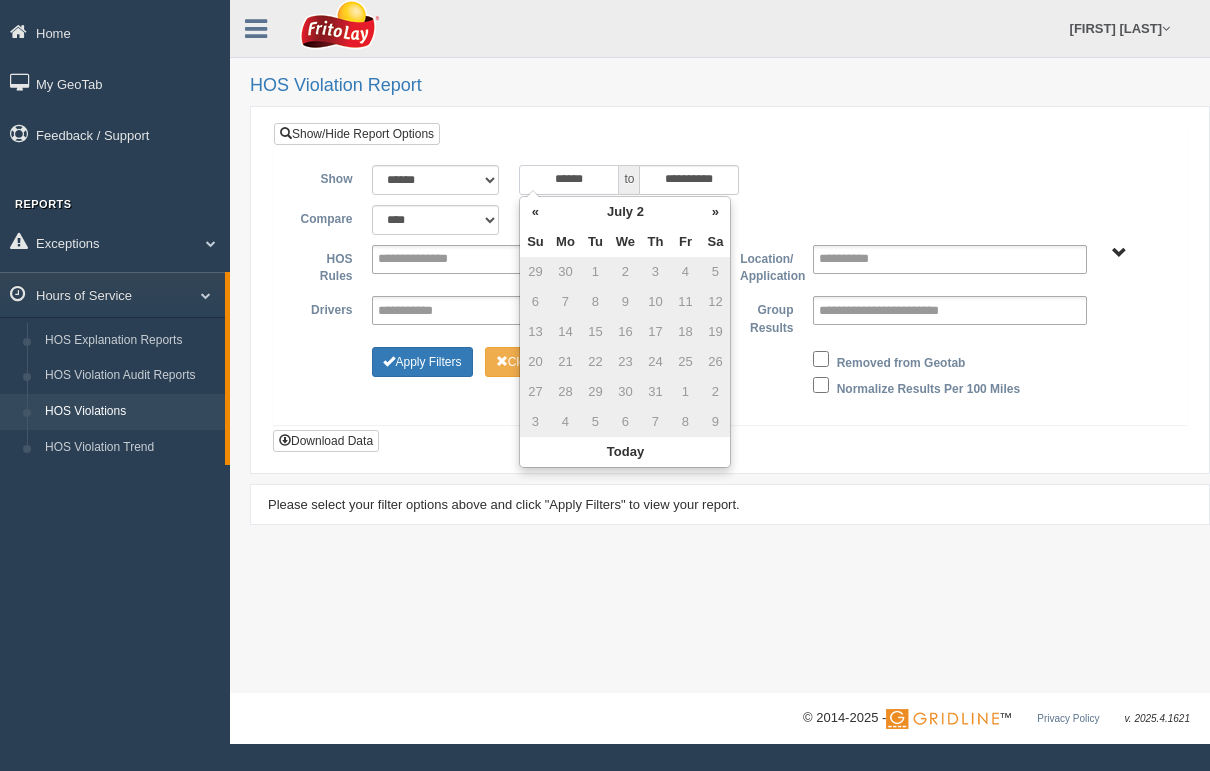 type on "**********" 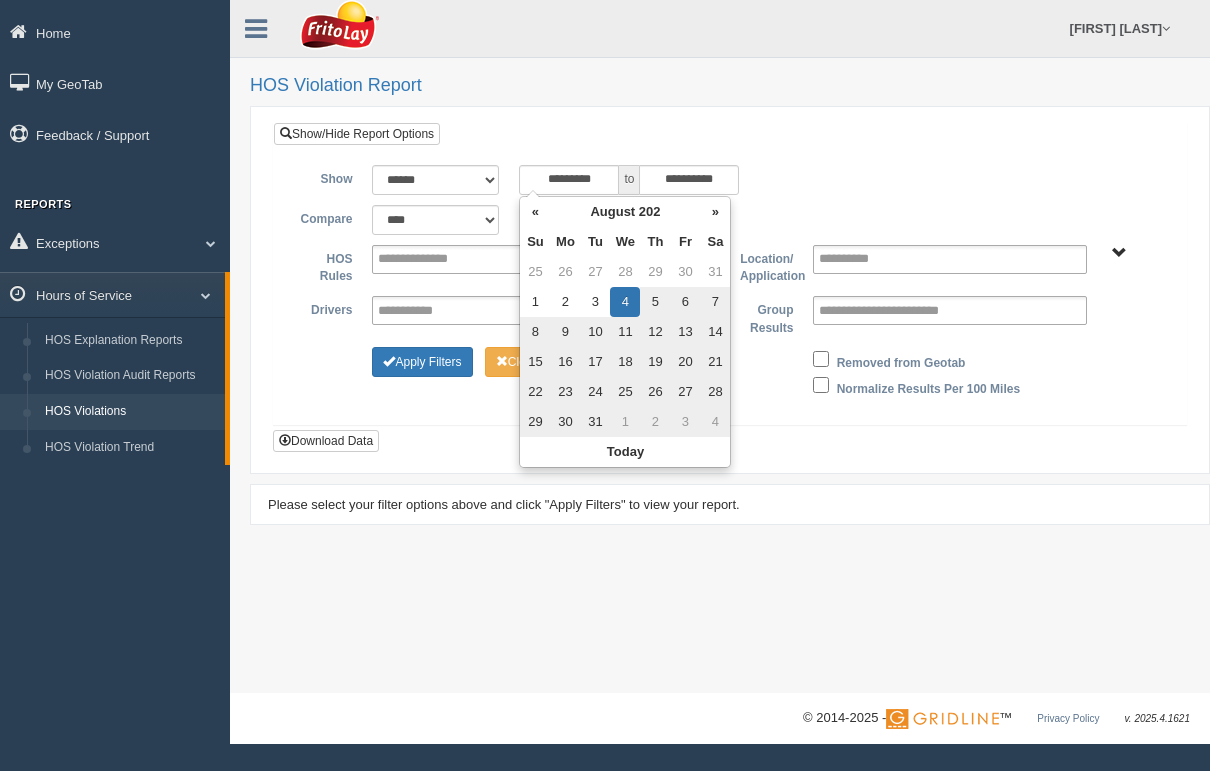 click on "«" at bounding box center [535, 212] 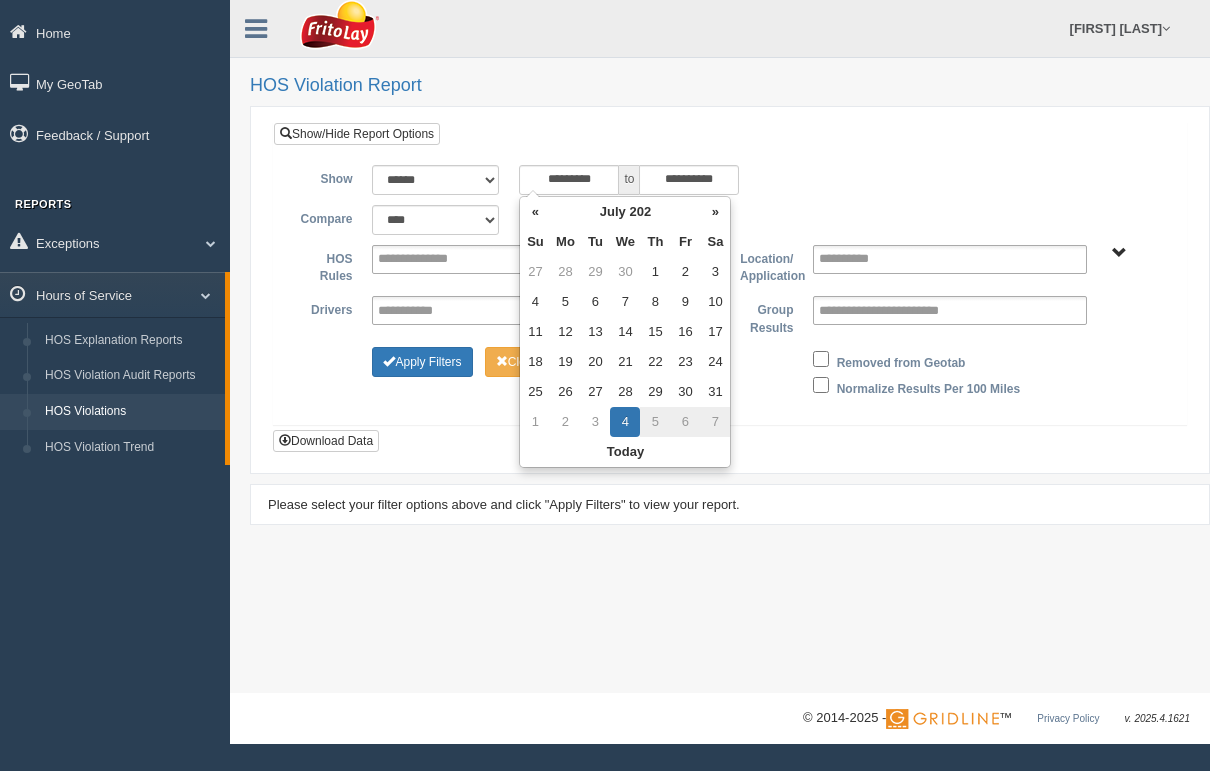 click on "16" at bounding box center (685, 332) 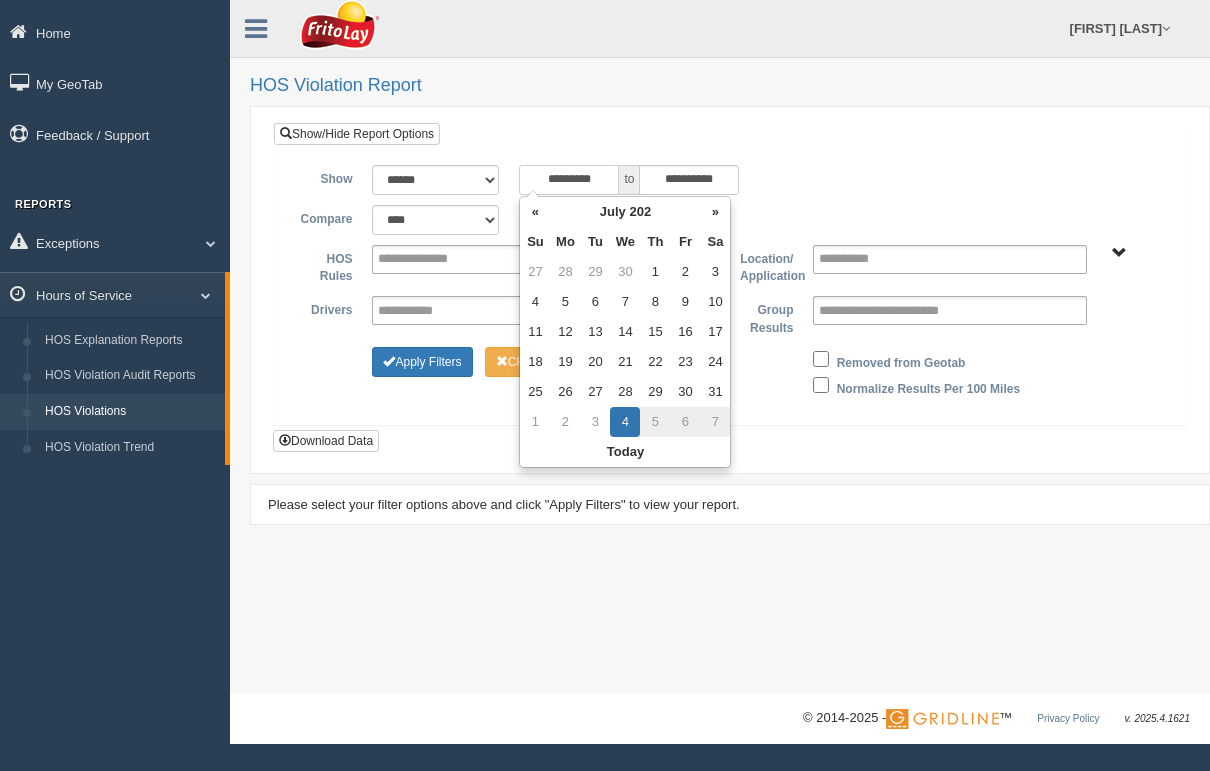 type on "*********" 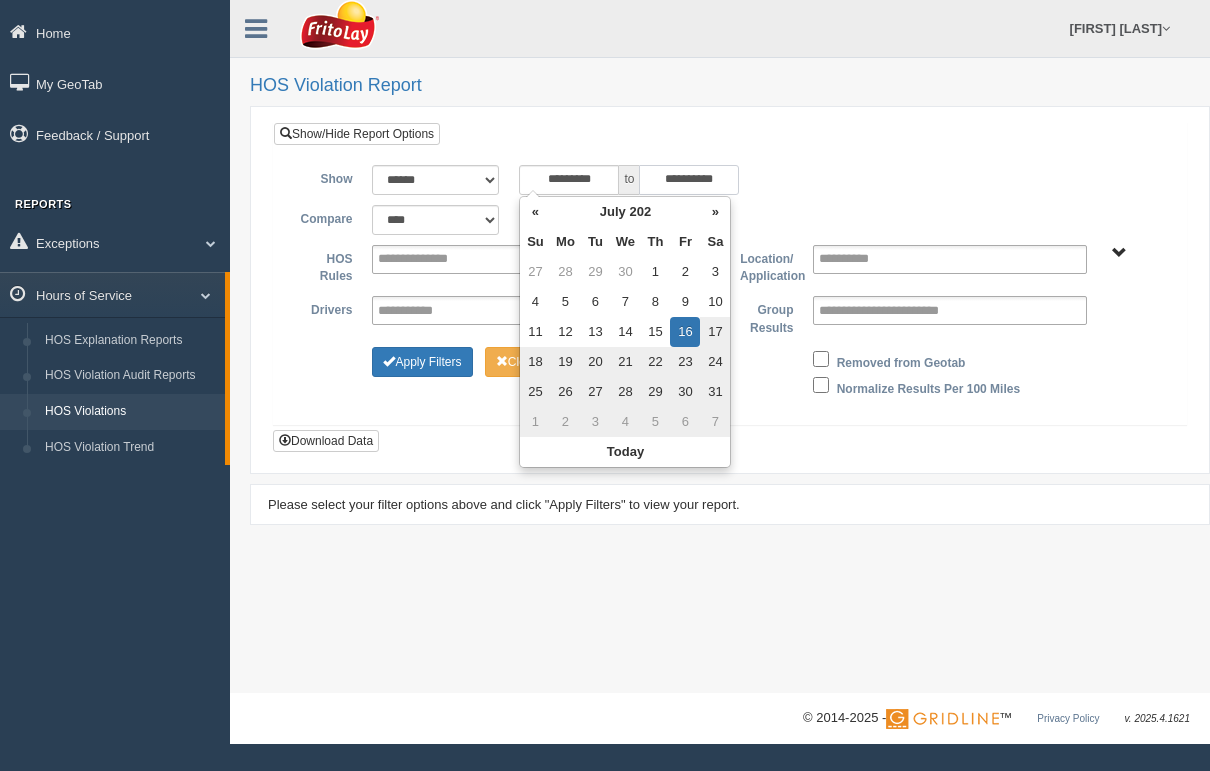 click on "**********" at bounding box center [689, 180] 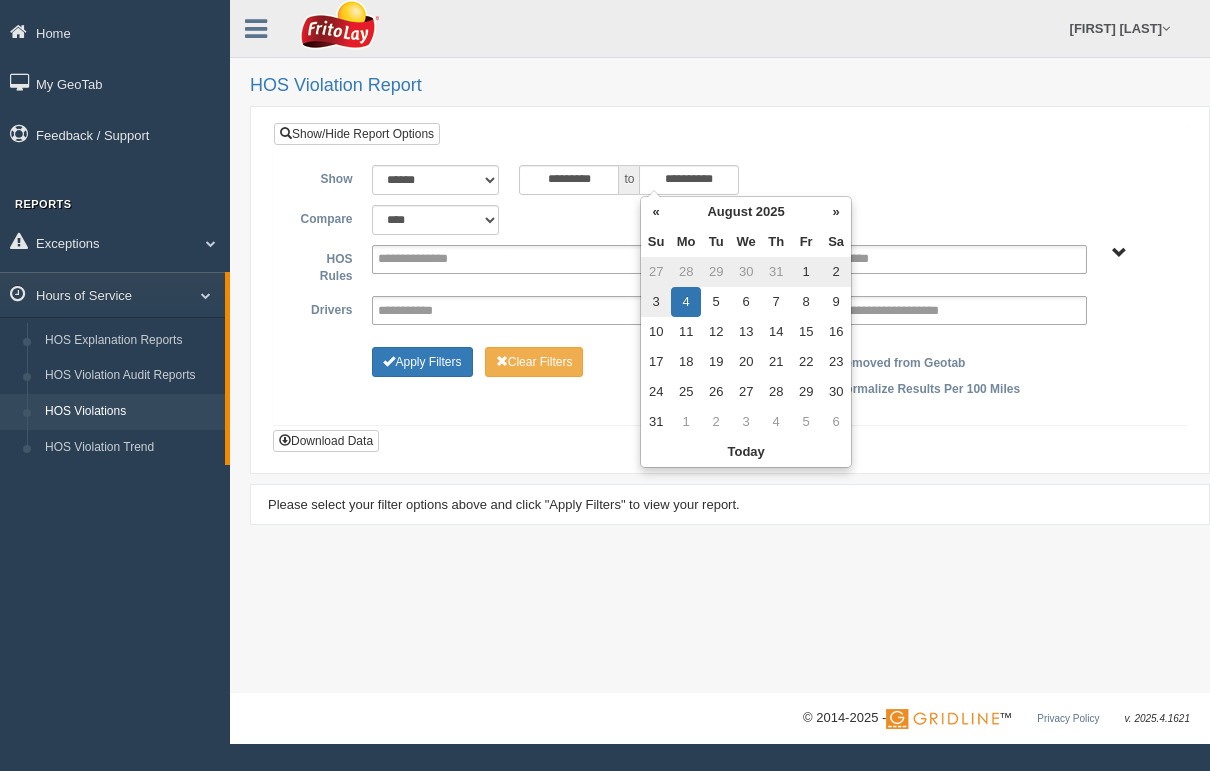 click on "«" at bounding box center (656, 212) 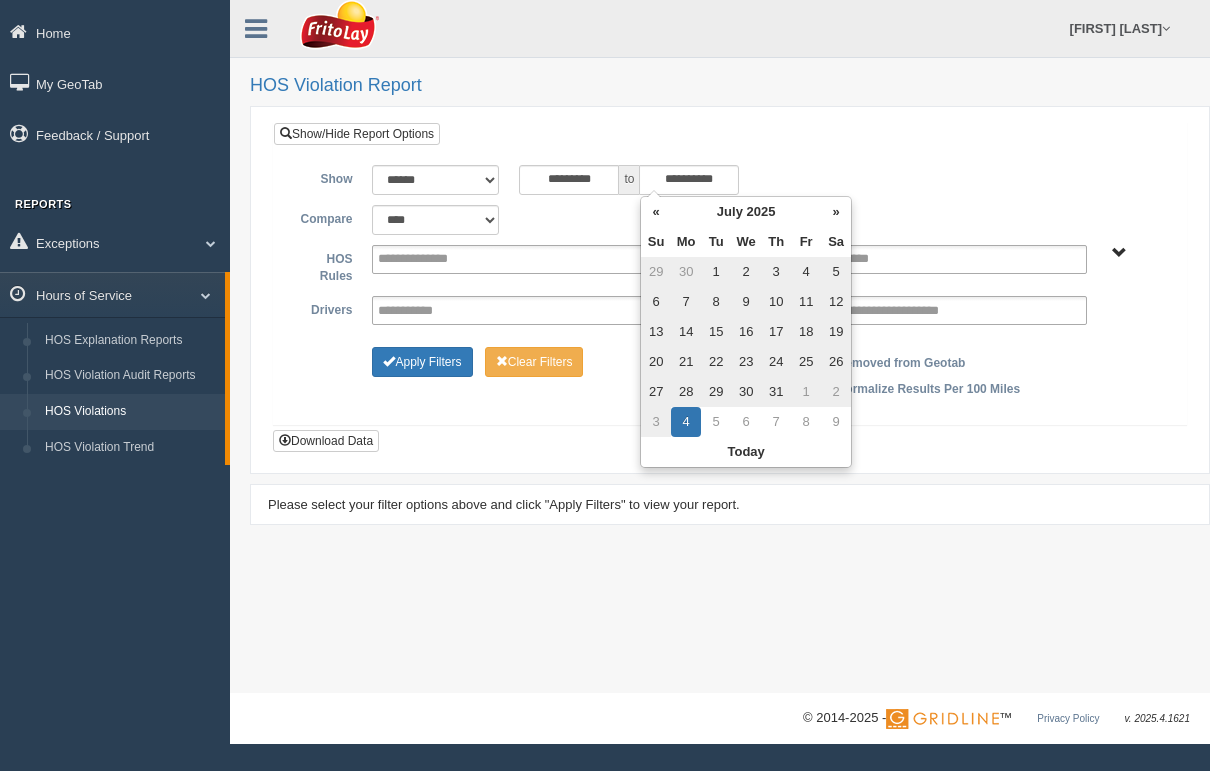 click on "17" at bounding box center (776, 332) 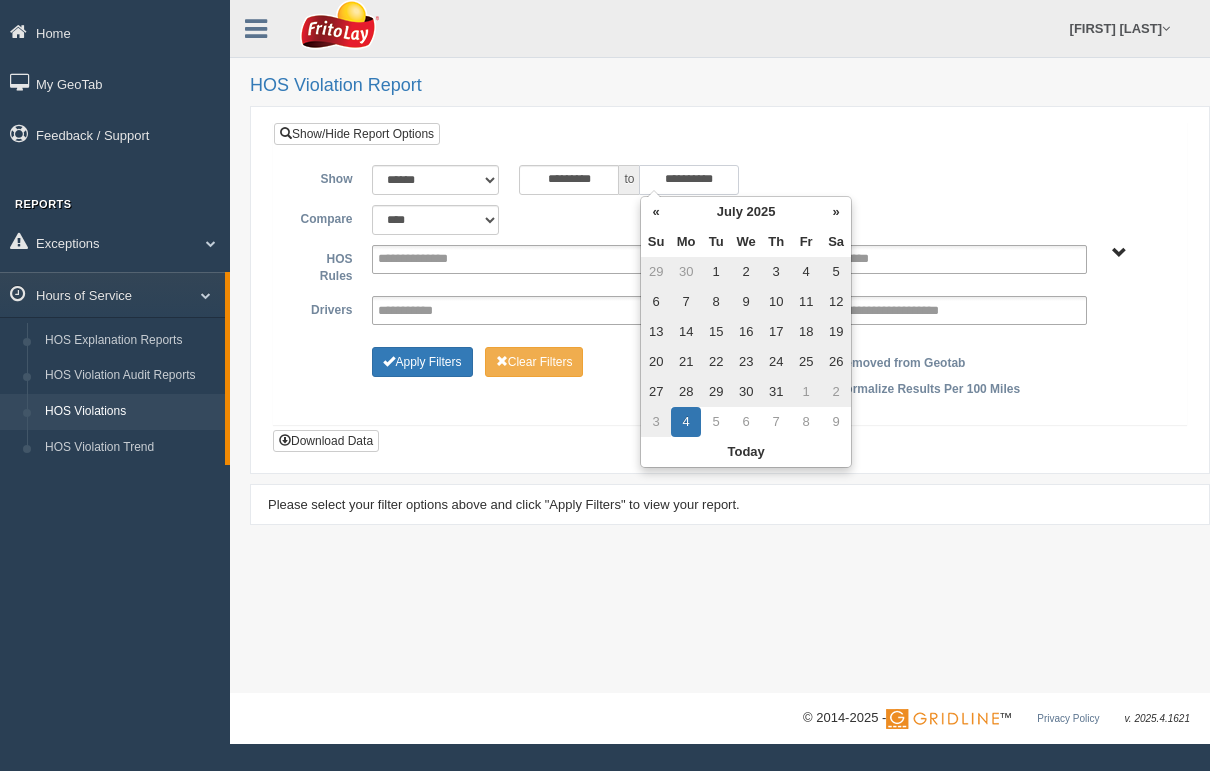 type on "**********" 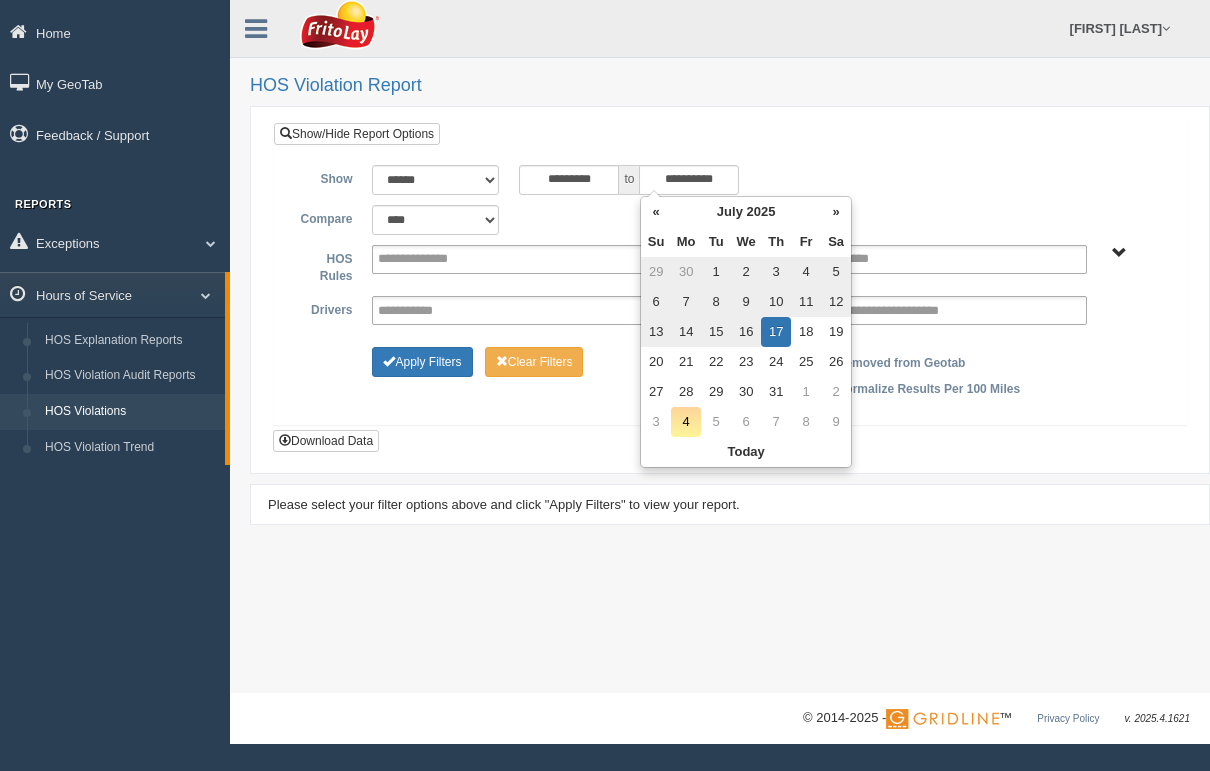 click on "**********" at bounding box center [730, 273] 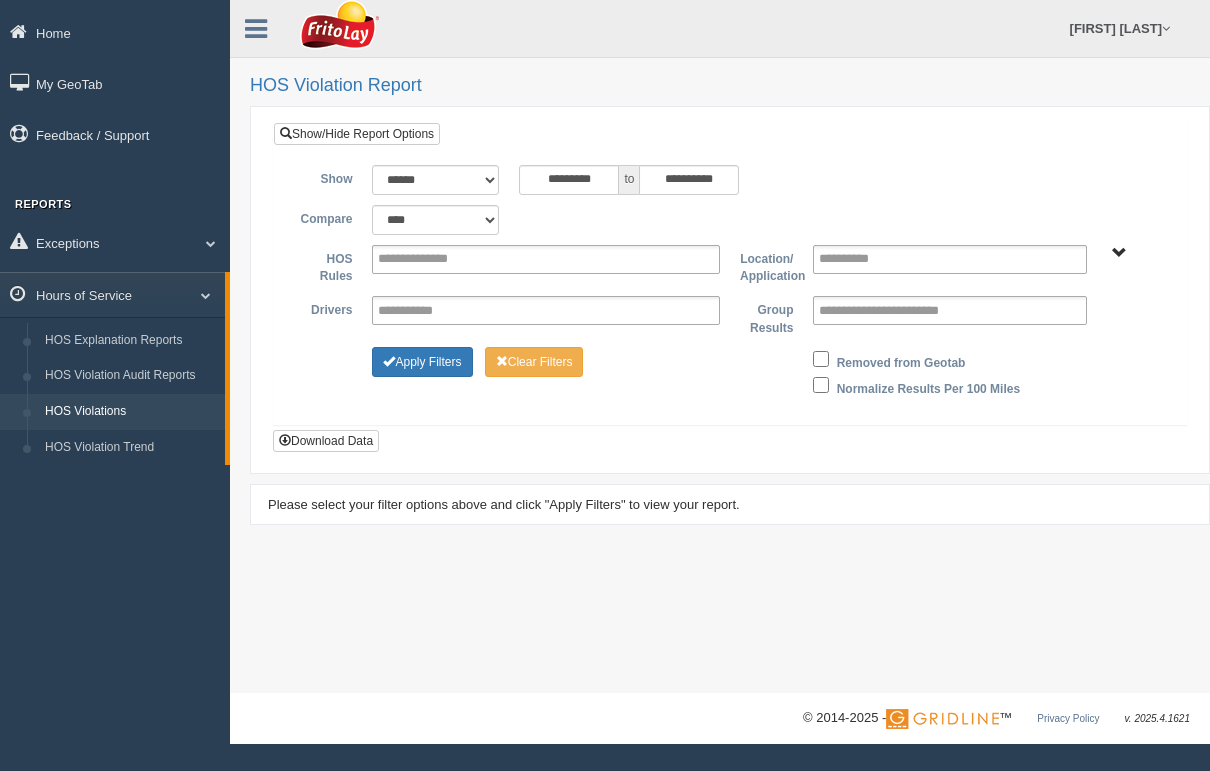 click on "Apply Filters" at bounding box center [422, 362] 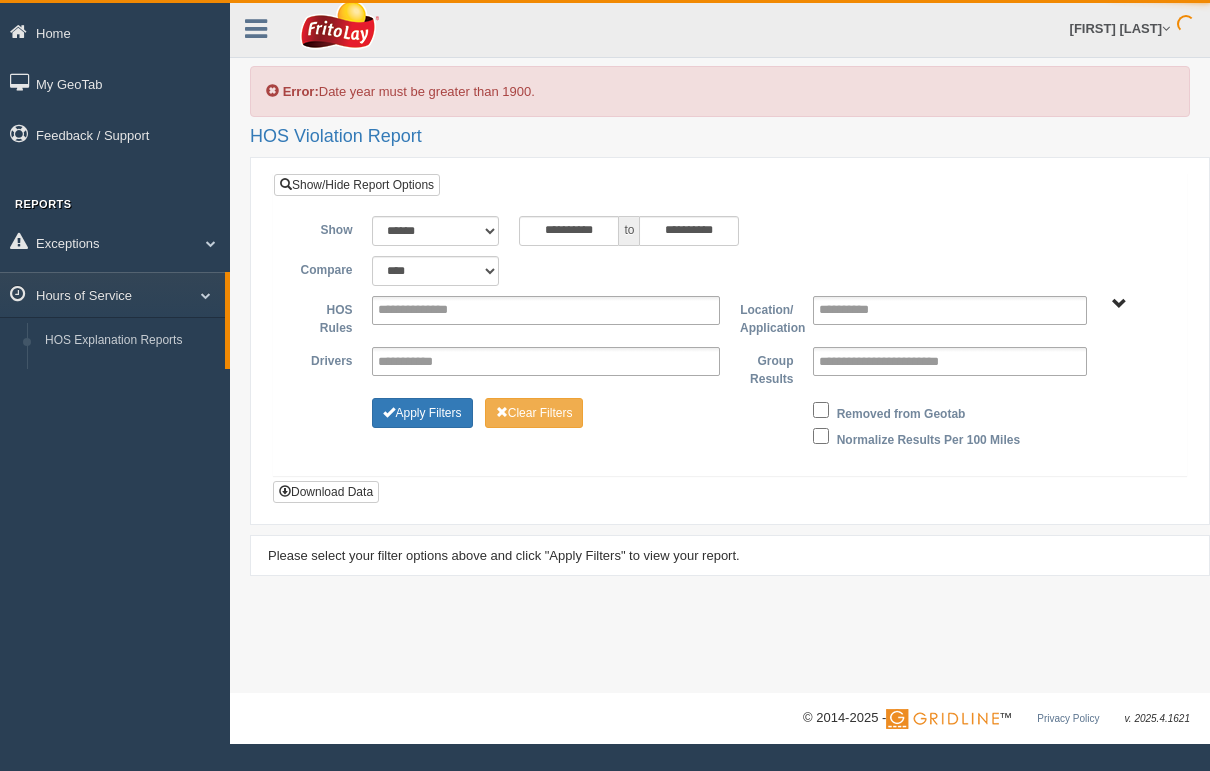 scroll, scrollTop: 0, scrollLeft: 0, axis: both 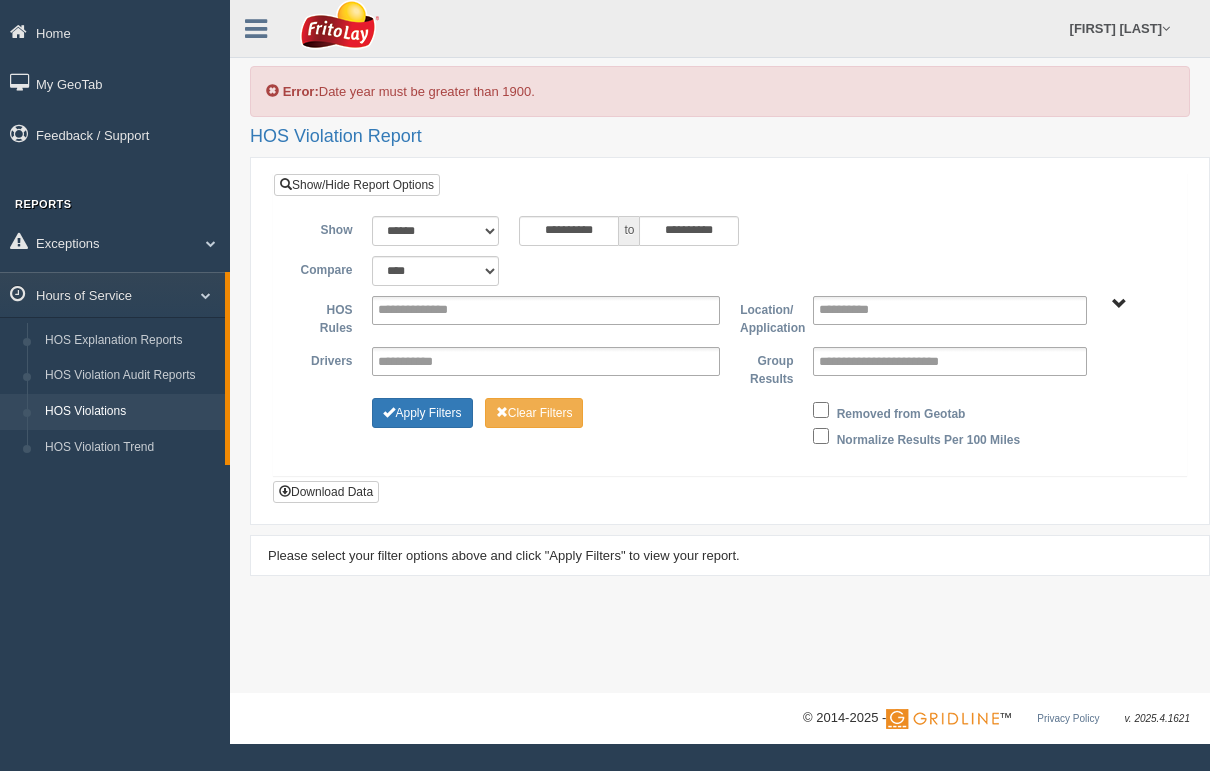 click on "HOS Explanation Reports" at bounding box center (130, 341) 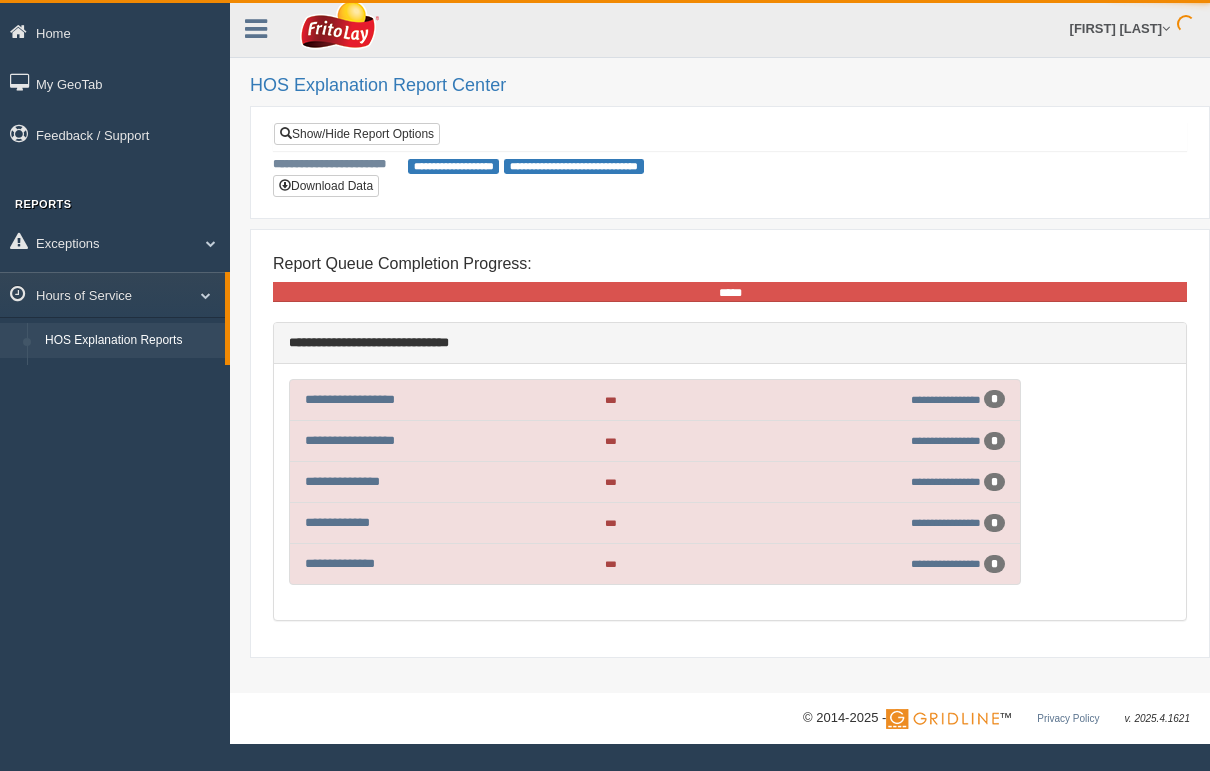 scroll, scrollTop: 0, scrollLeft: 0, axis: both 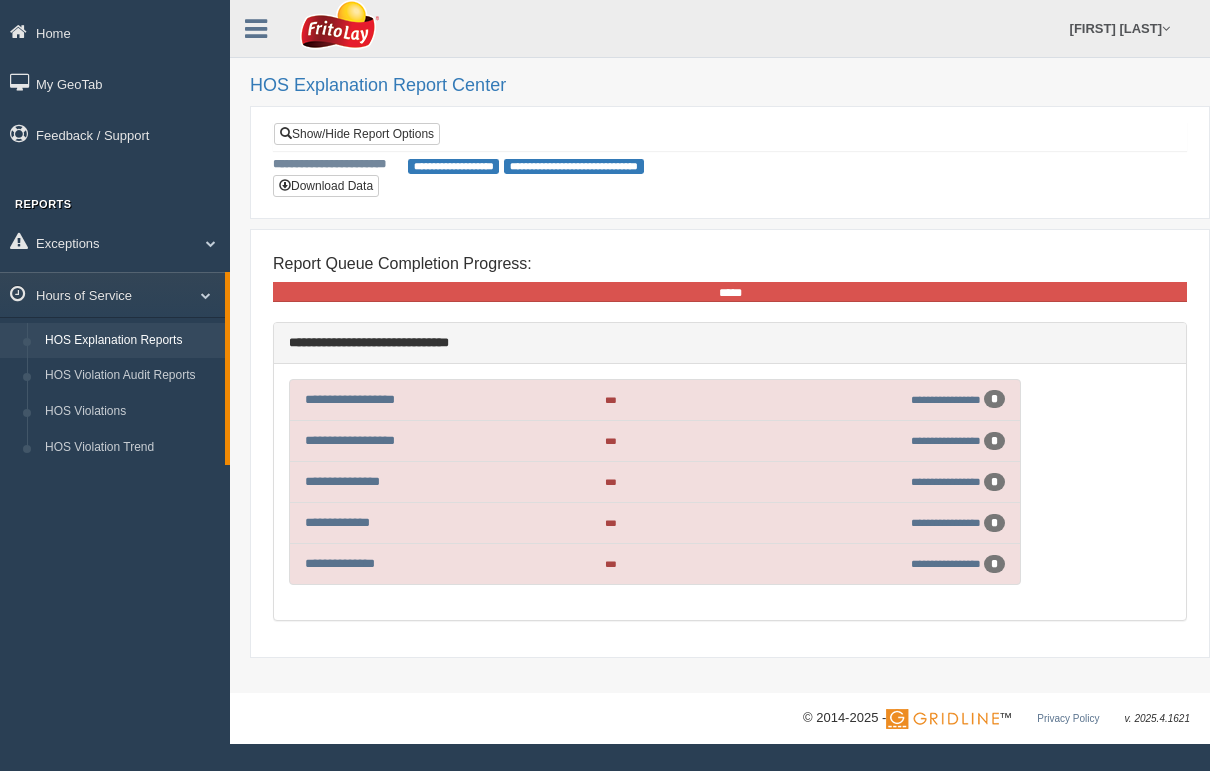 click on "**********" at bounding box center [454, 166] 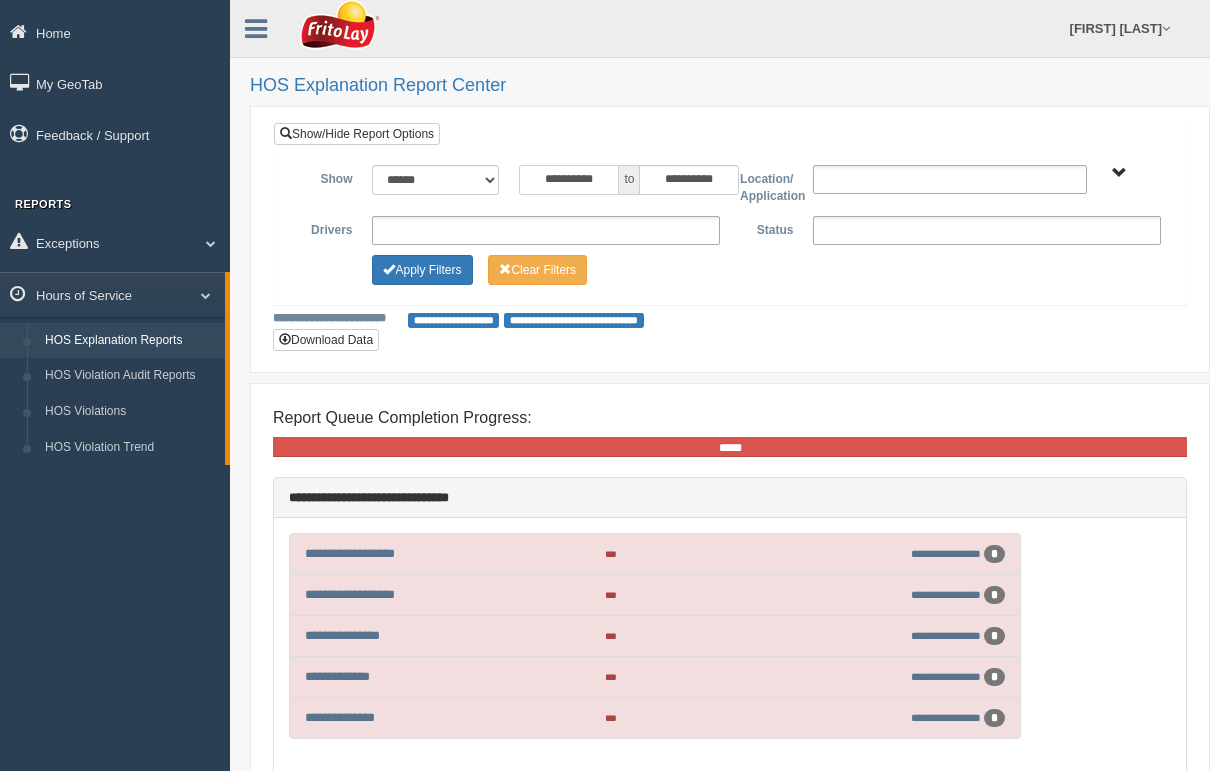 click on "**********" at bounding box center (569, 180) 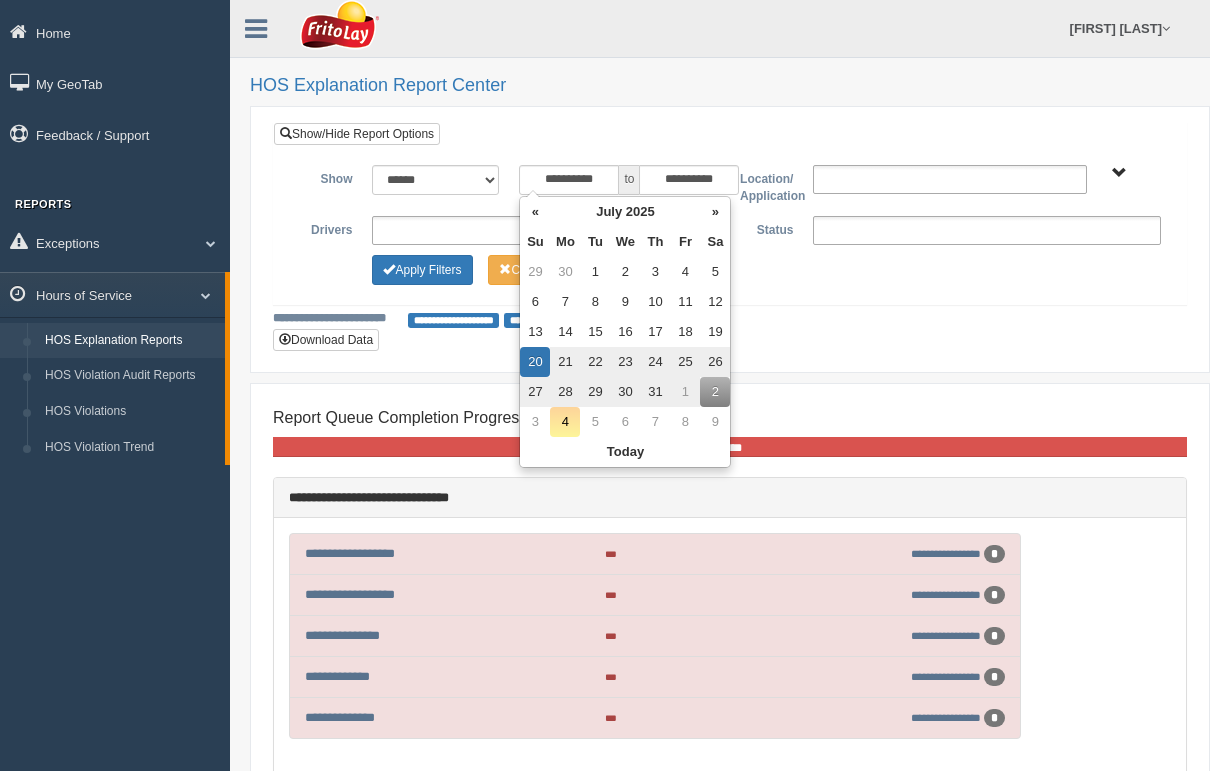 click on "16" at bounding box center [625, 332] 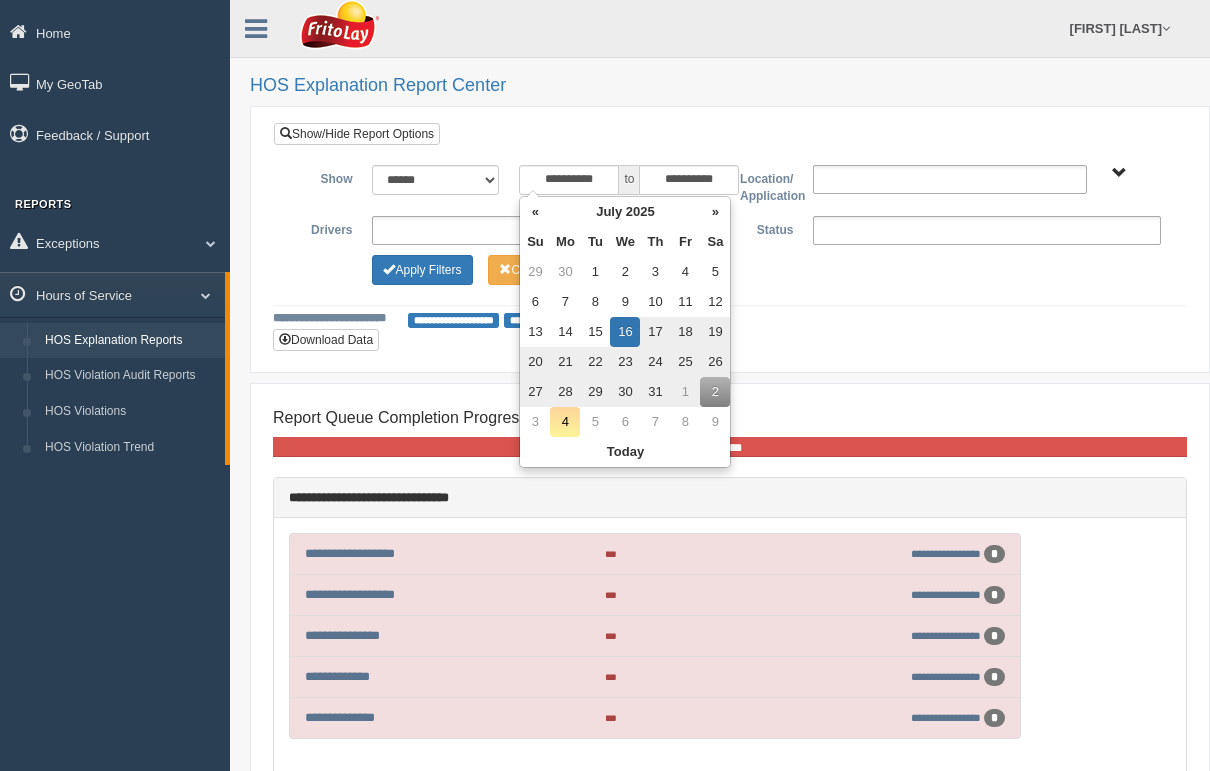 click on "17" at bounding box center (655, 332) 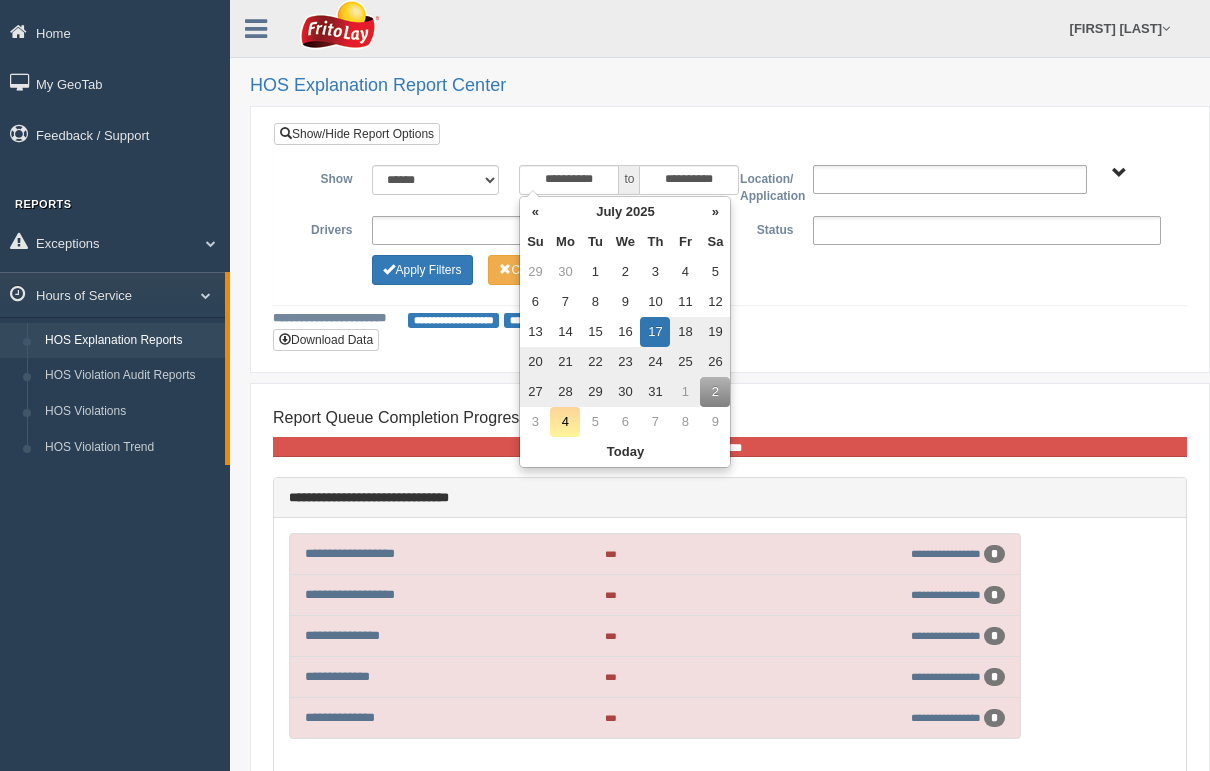 click on "16" at bounding box center [625, 332] 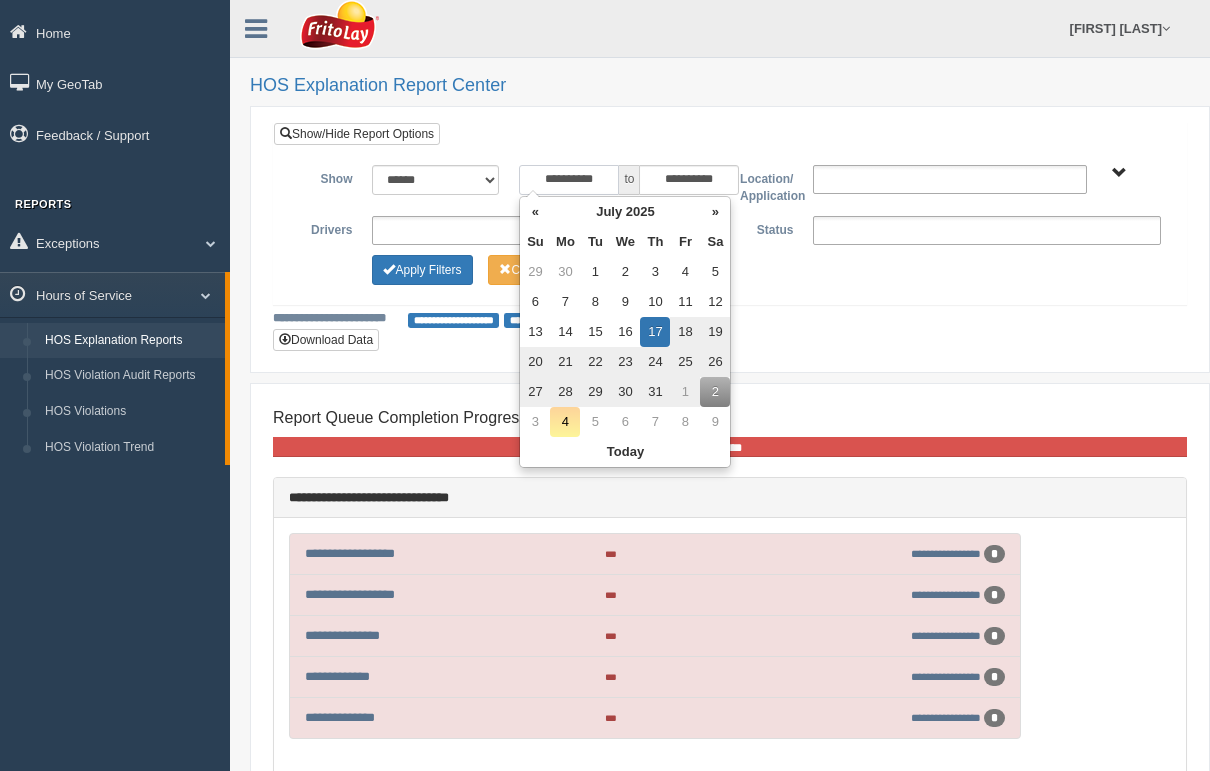 type on "**********" 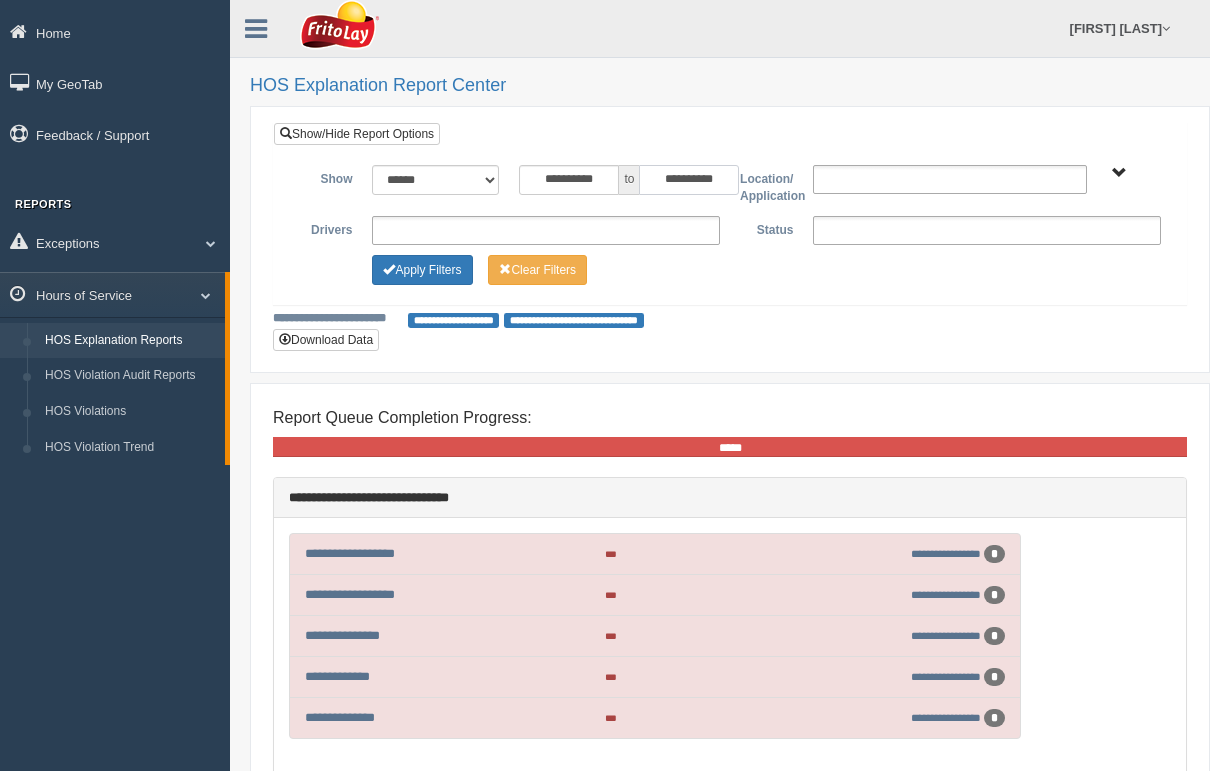 click on "**********" at bounding box center [689, 180] 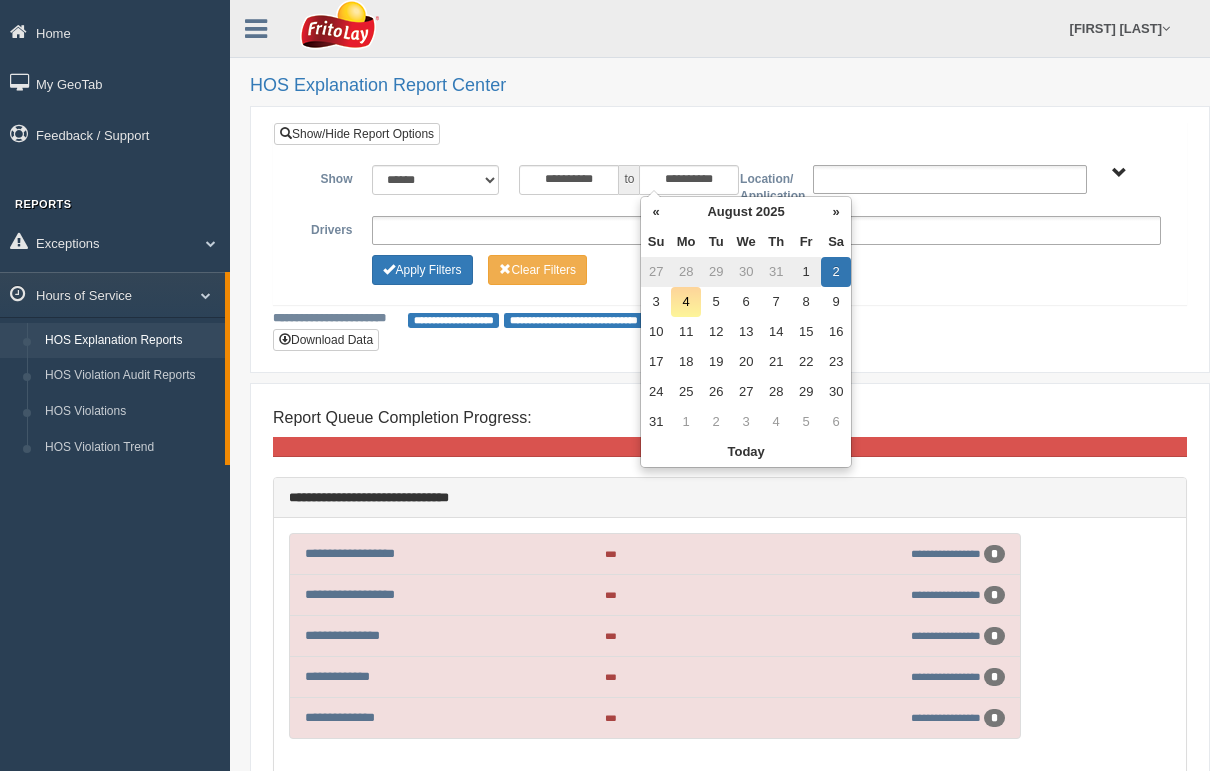 click on "«" at bounding box center (656, 212) 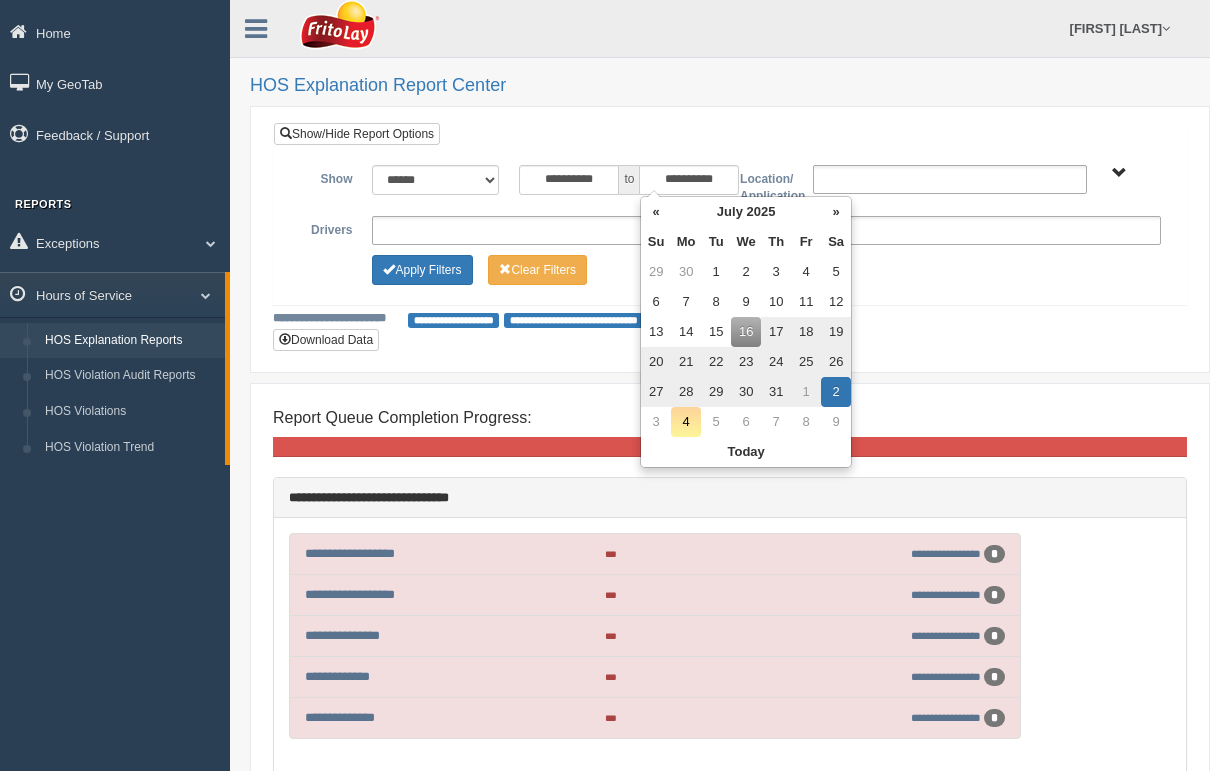 click on "17" at bounding box center (776, 332) 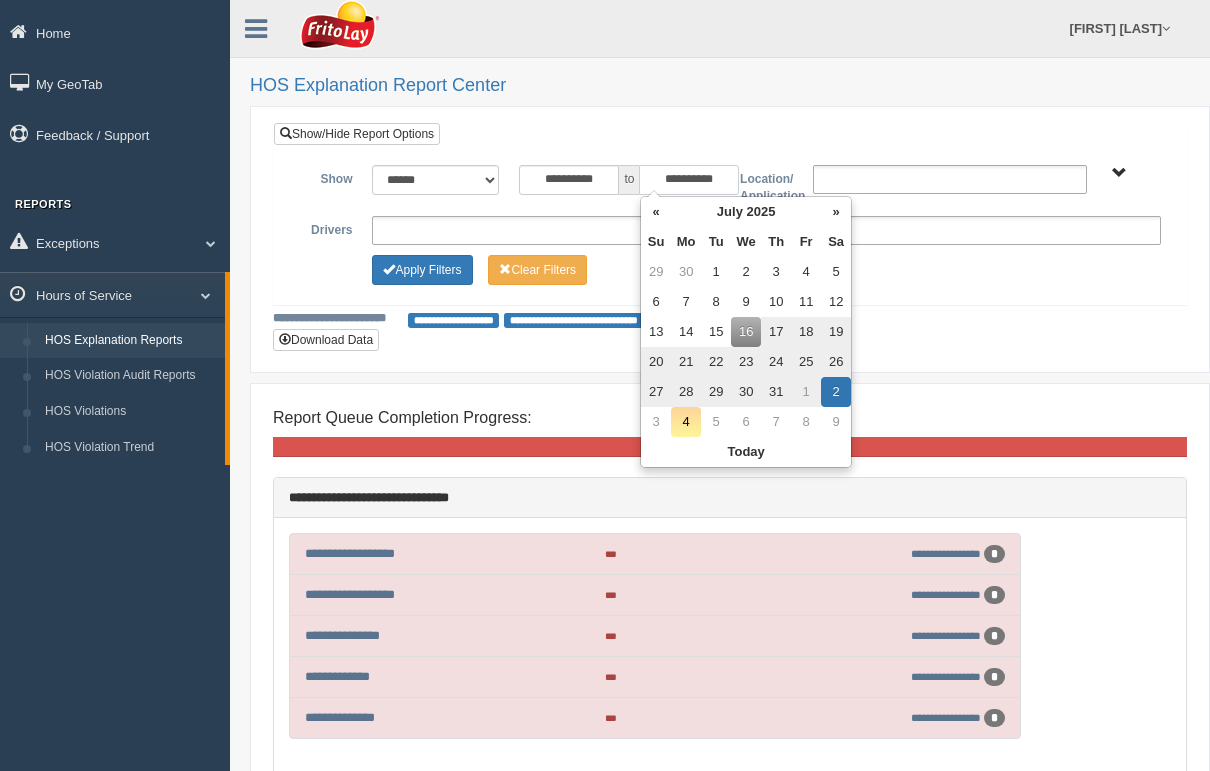 type on "**********" 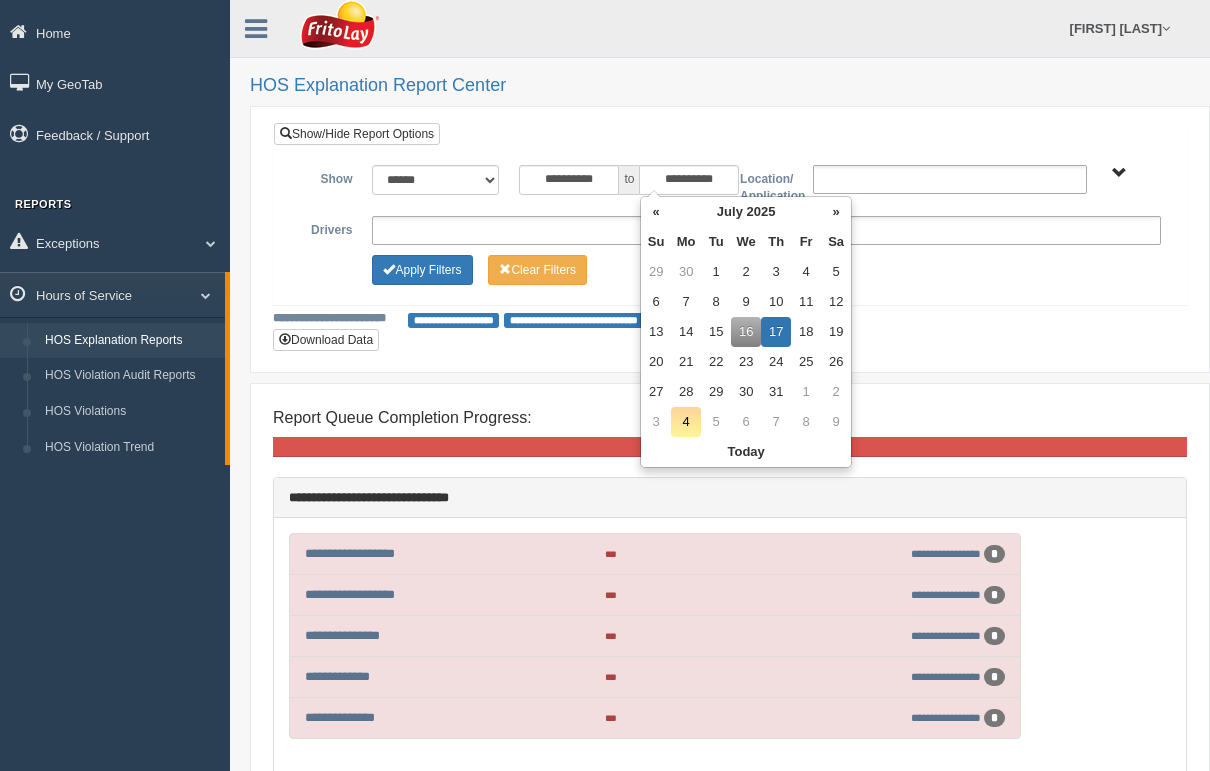 click on "**********" at bounding box center (730, 239) 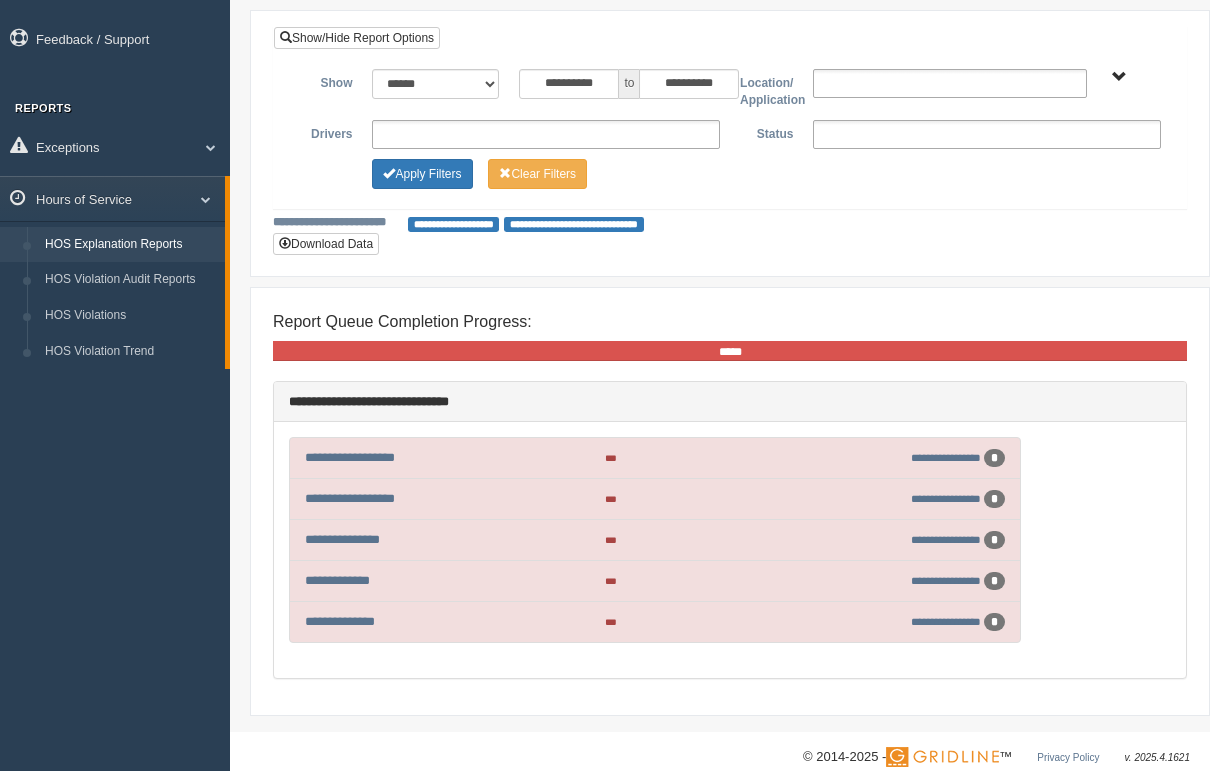 scroll, scrollTop: 97, scrollLeft: 0, axis: vertical 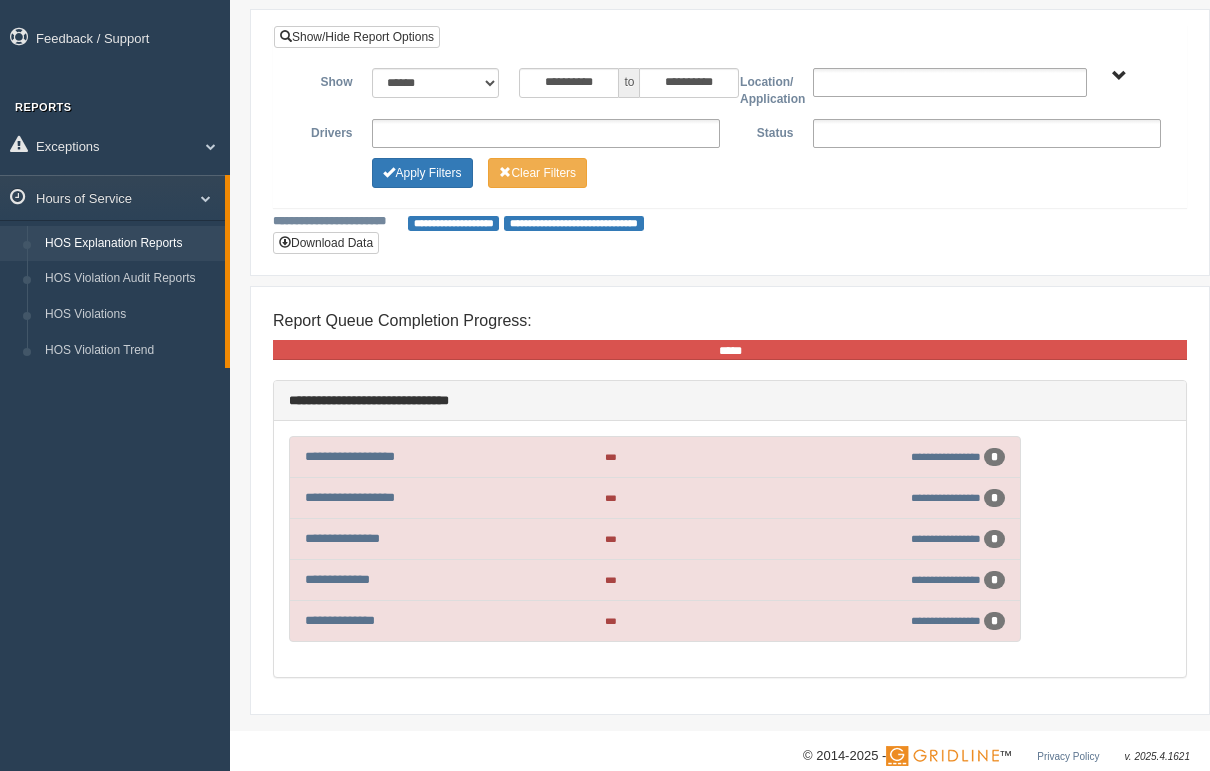 click on "Apply Filters" at bounding box center (422, 173) 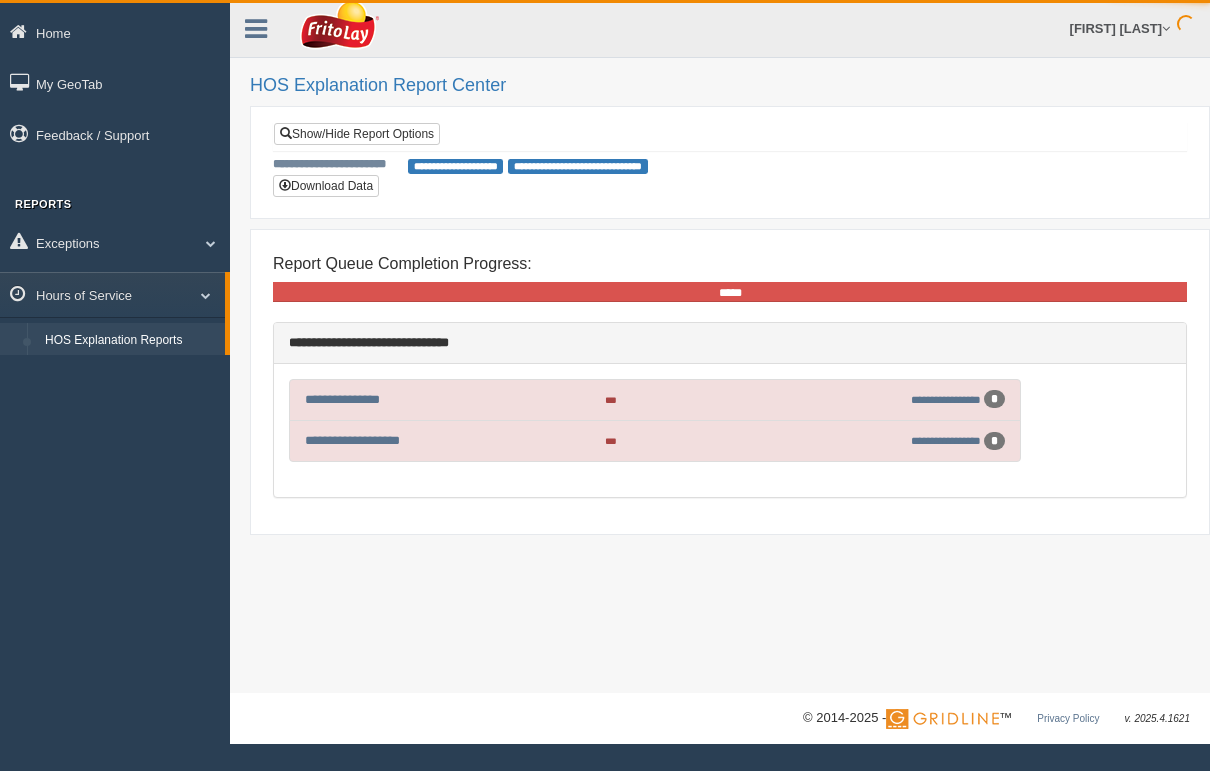 scroll, scrollTop: 0, scrollLeft: 0, axis: both 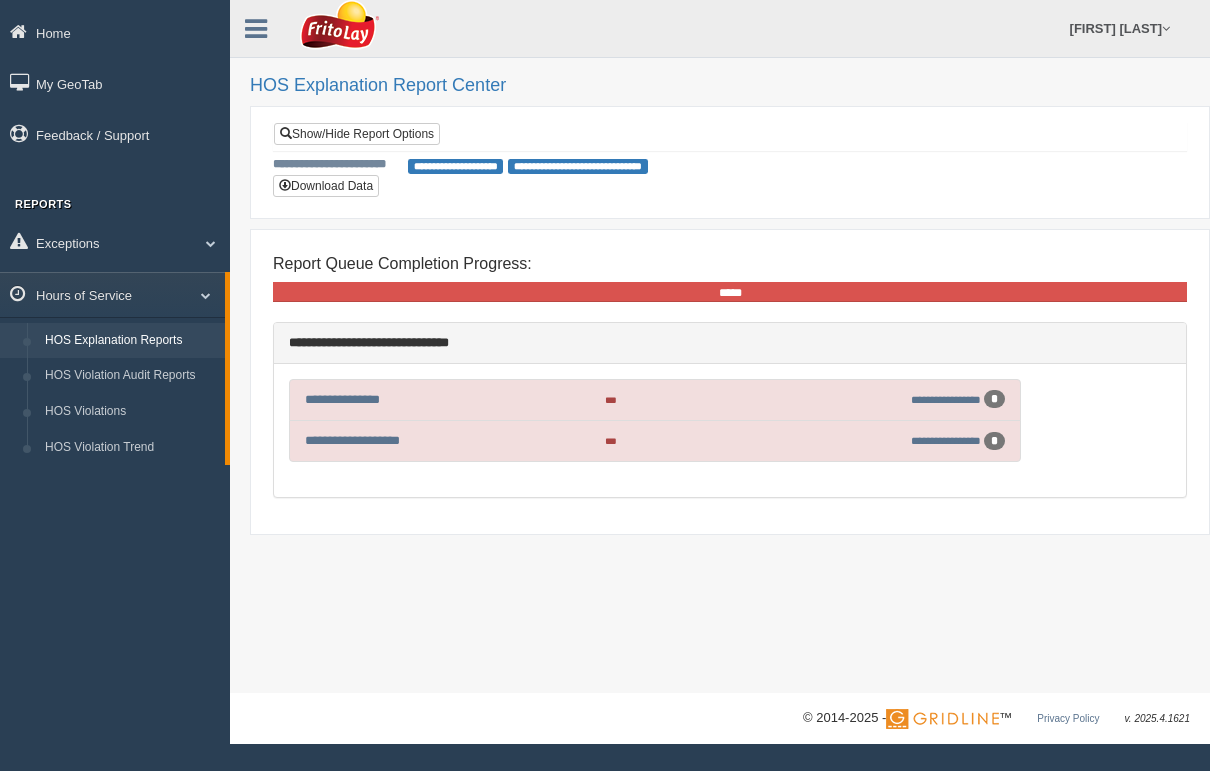 click on "***" at bounding box center [715, 399] 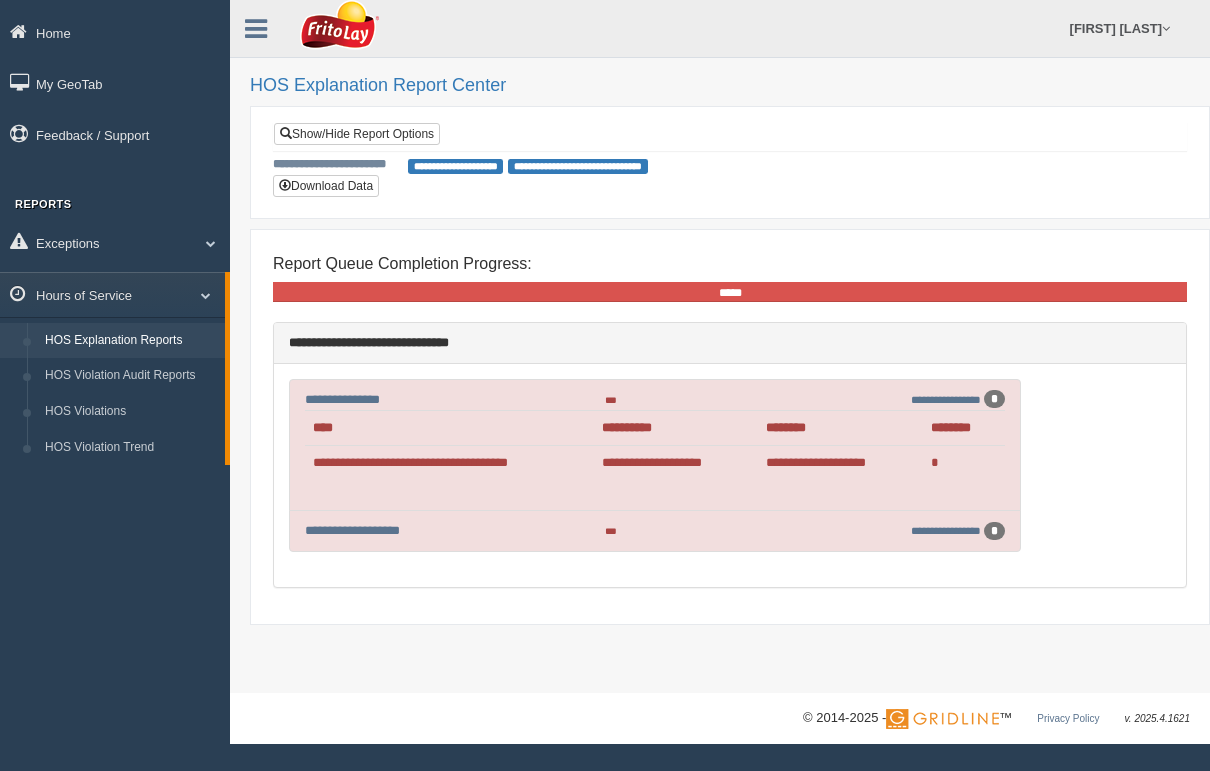 click on "**********" at bounding box center [840, 463] 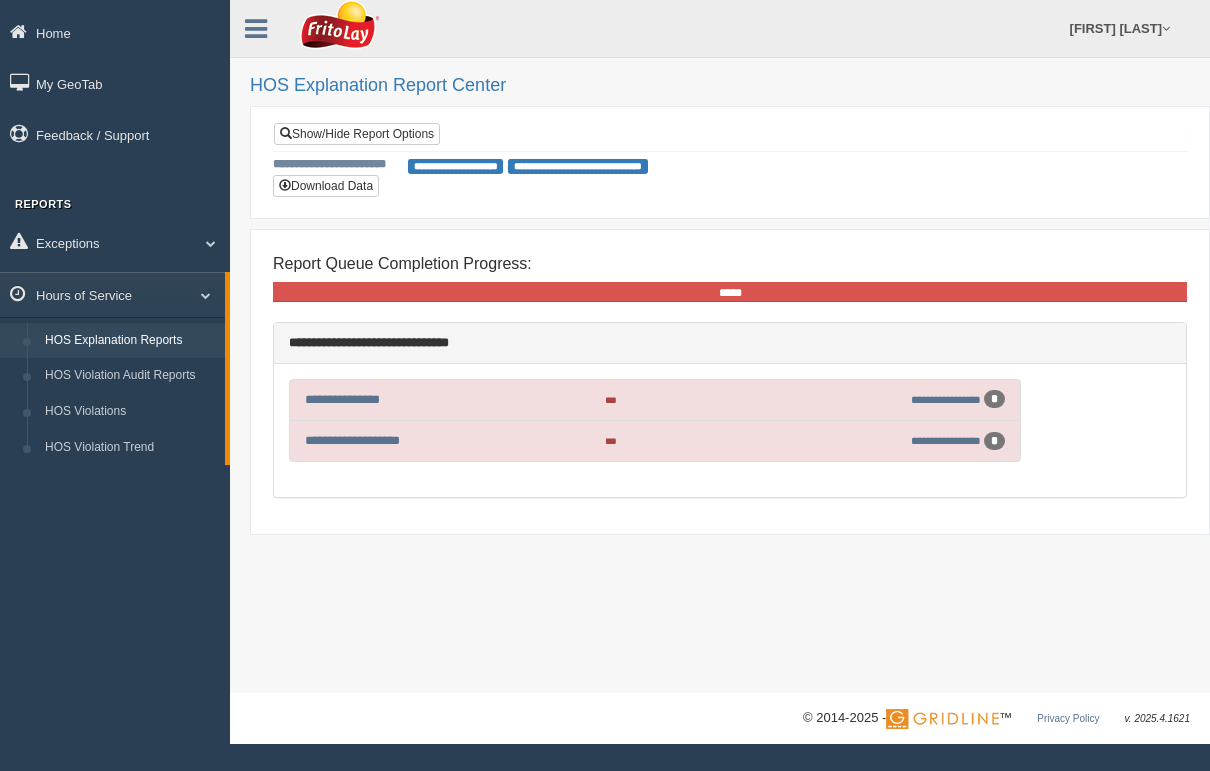 click on "**********" at bounding box center (655, 400) 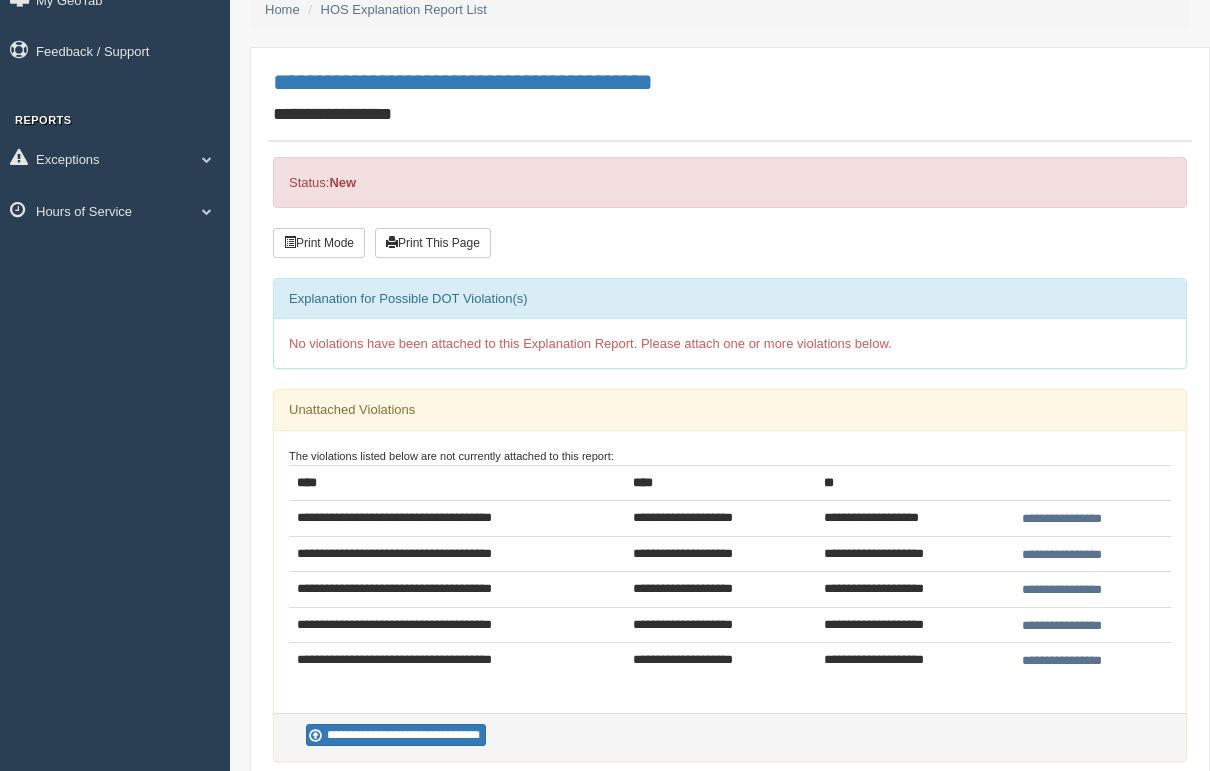 scroll, scrollTop: 97, scrollLeft: 0, axis: vertical 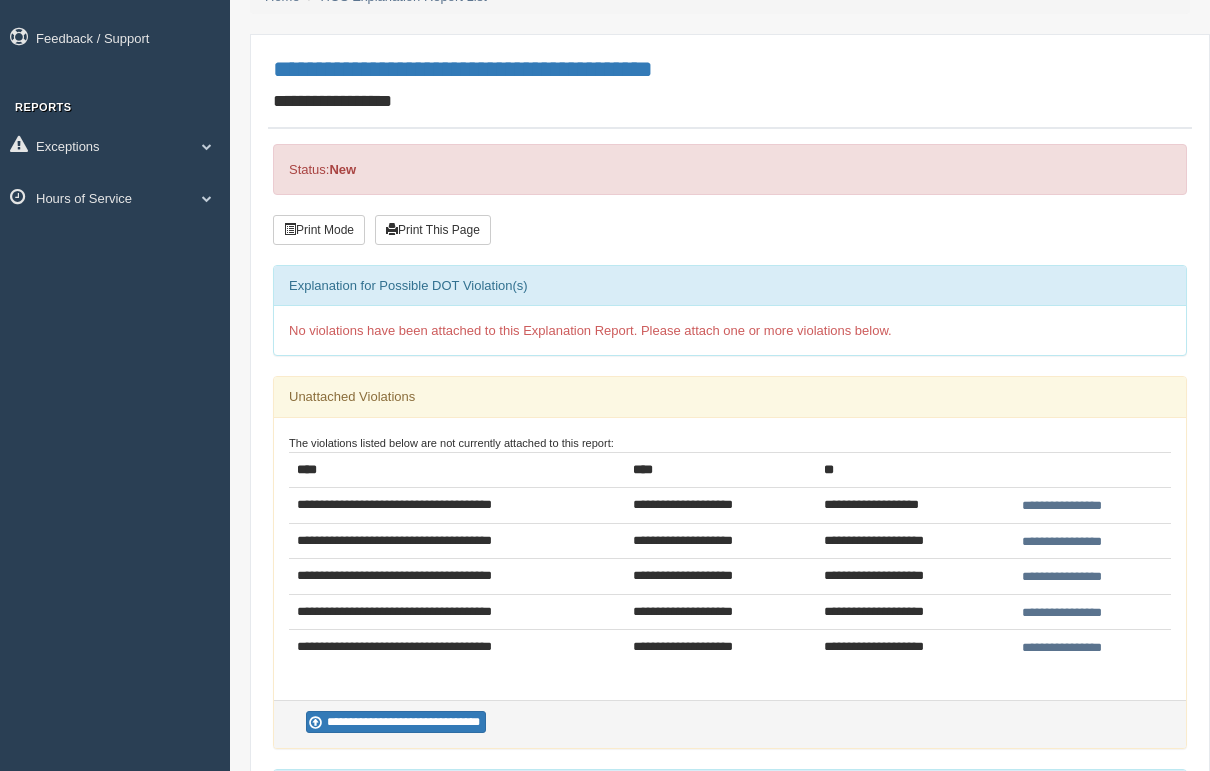 click on "**********" at bounding box center [1062, 577] 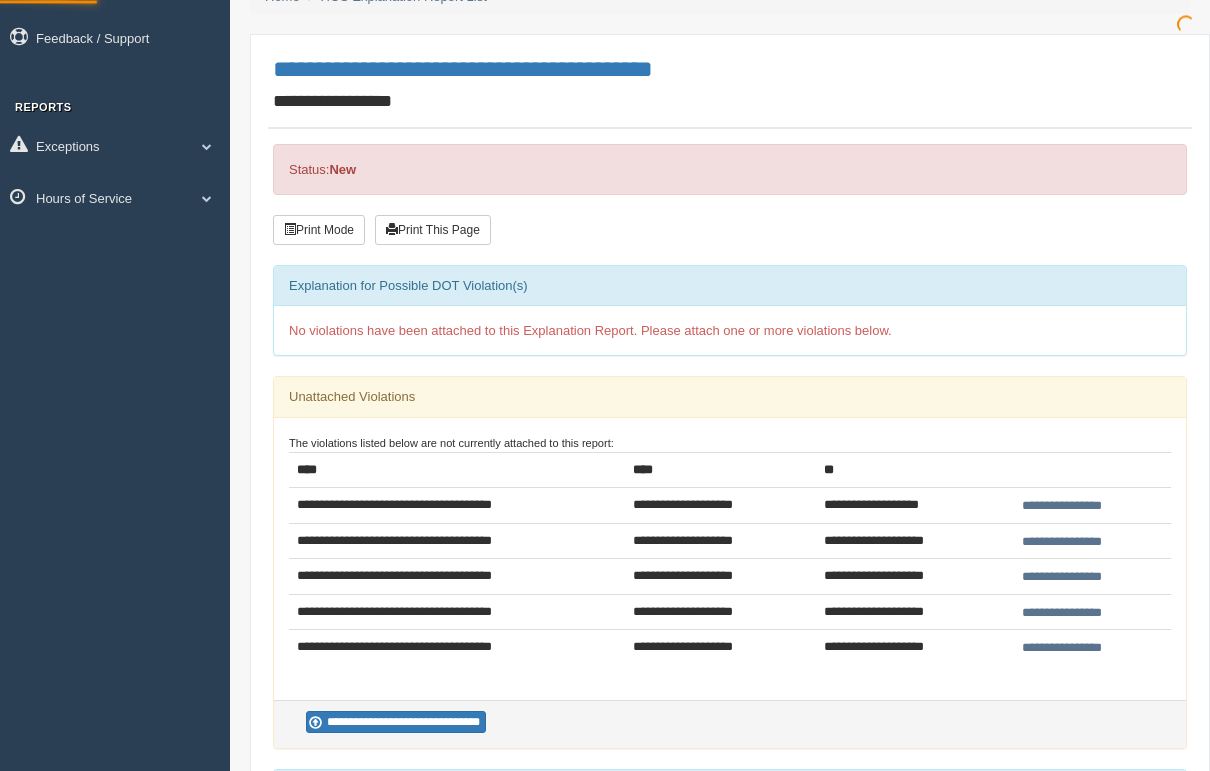 scroll, scrollTop: 97, scrollLeft: 0, axis: vertical 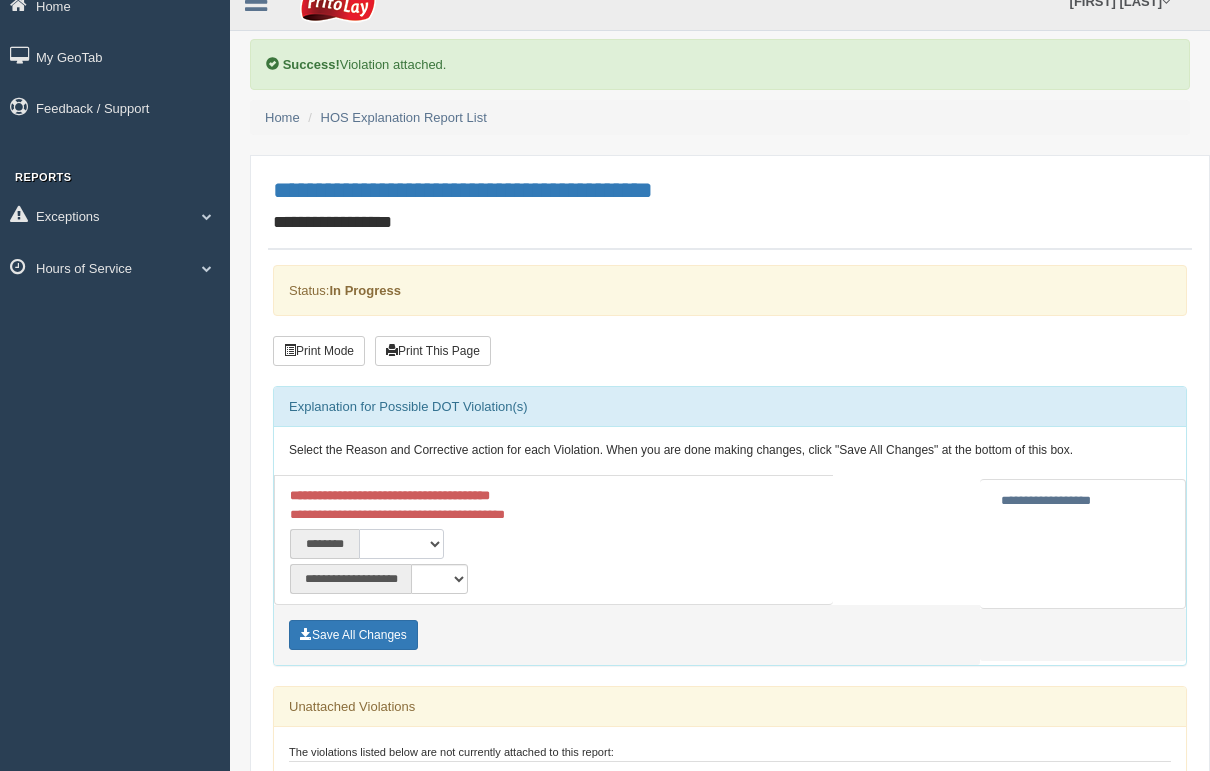 click on "**********" at bounding box center [401, 544] 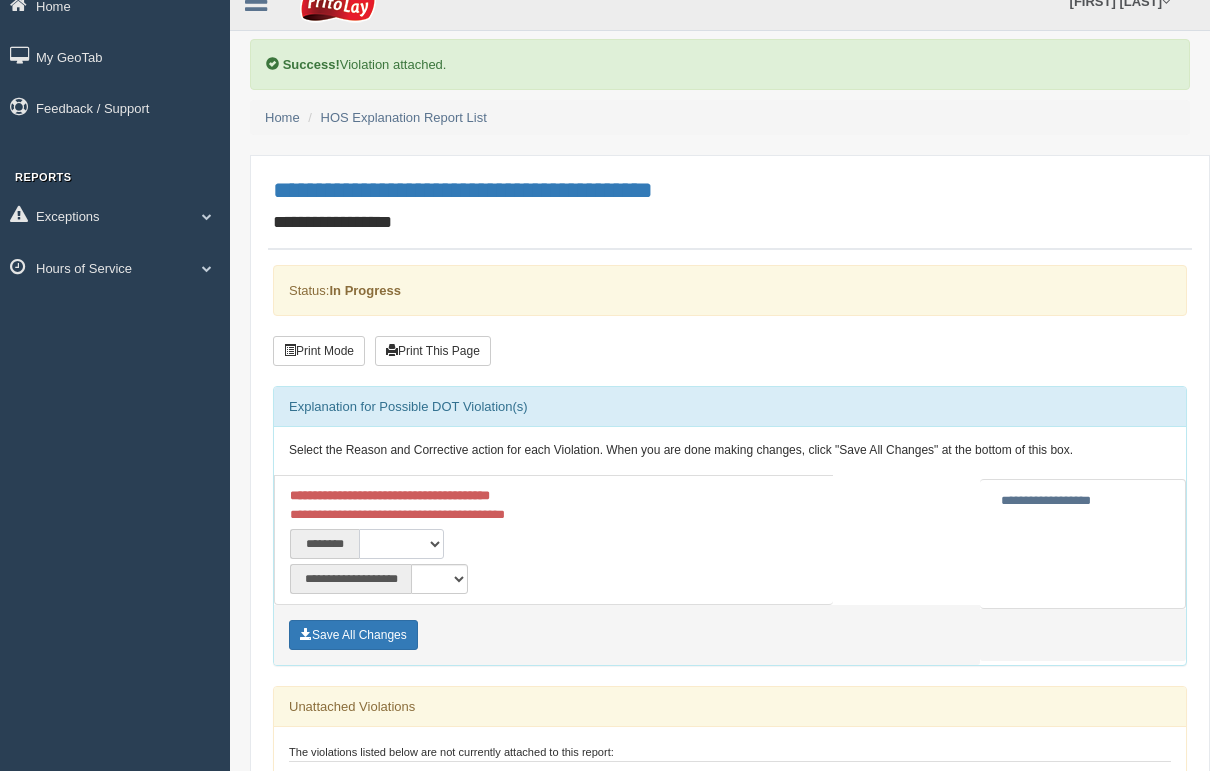 select on "****" 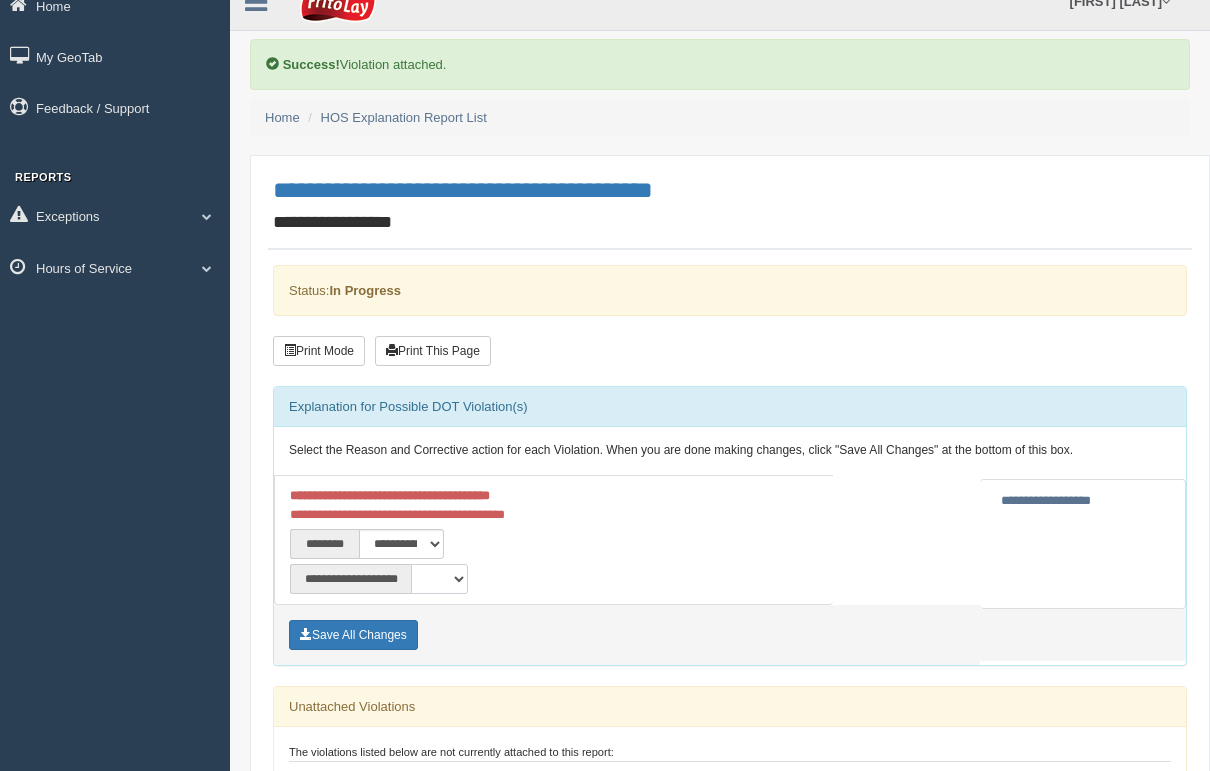 click on "**********" at bounding box center [439, 579] 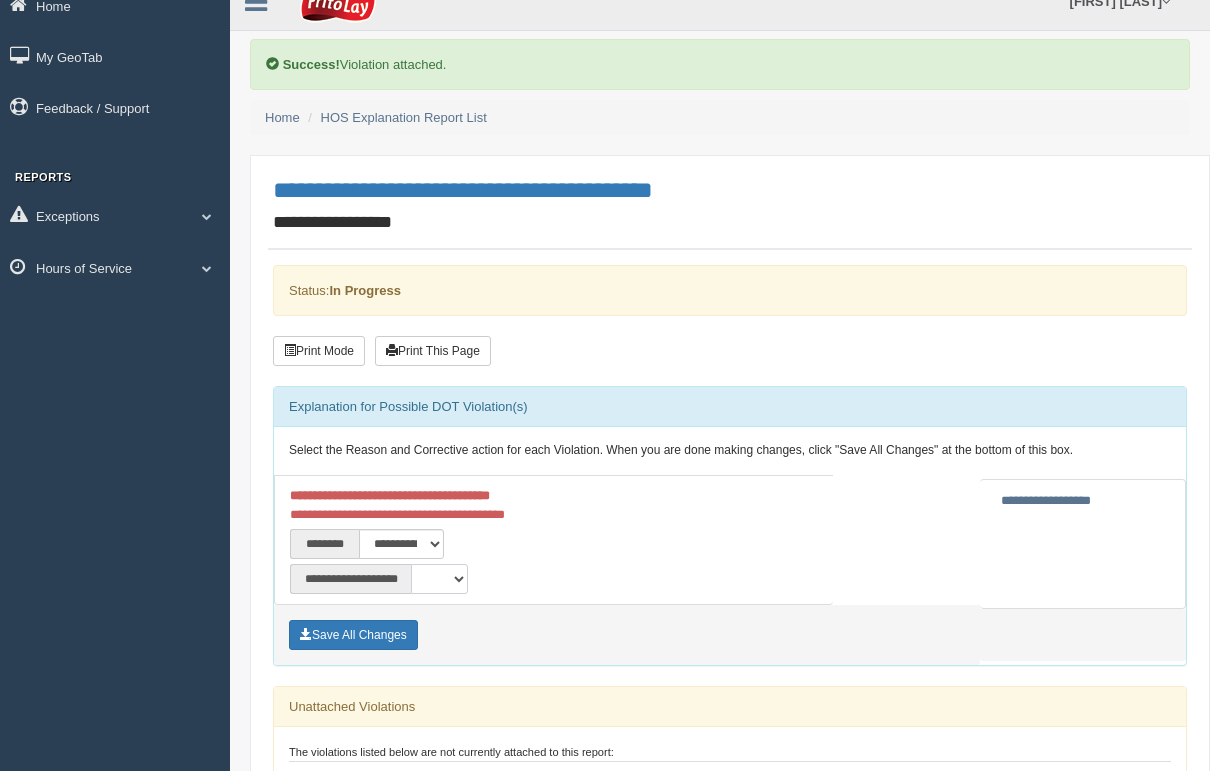 select on "**" 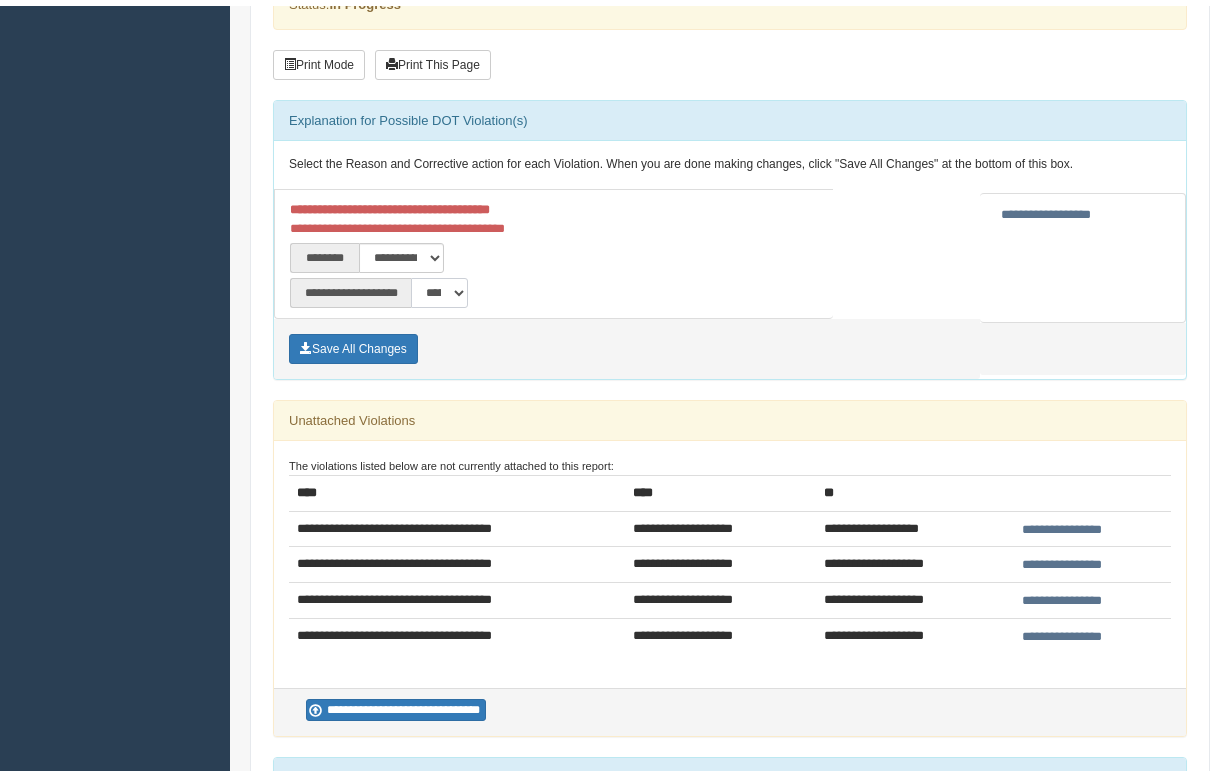 scroll, scrollTop: 348, scrollLeft: 0, axis: vertical 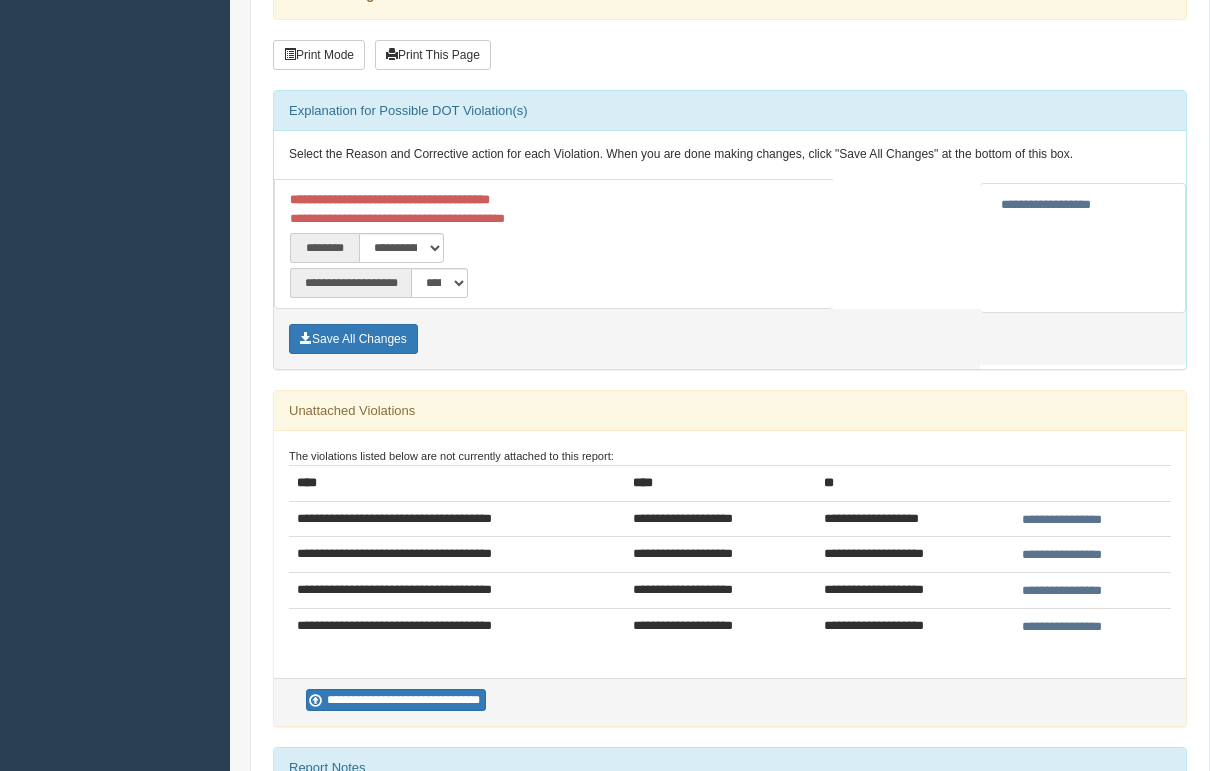 click on "Save All Changes" at bounding box center [353, 339] 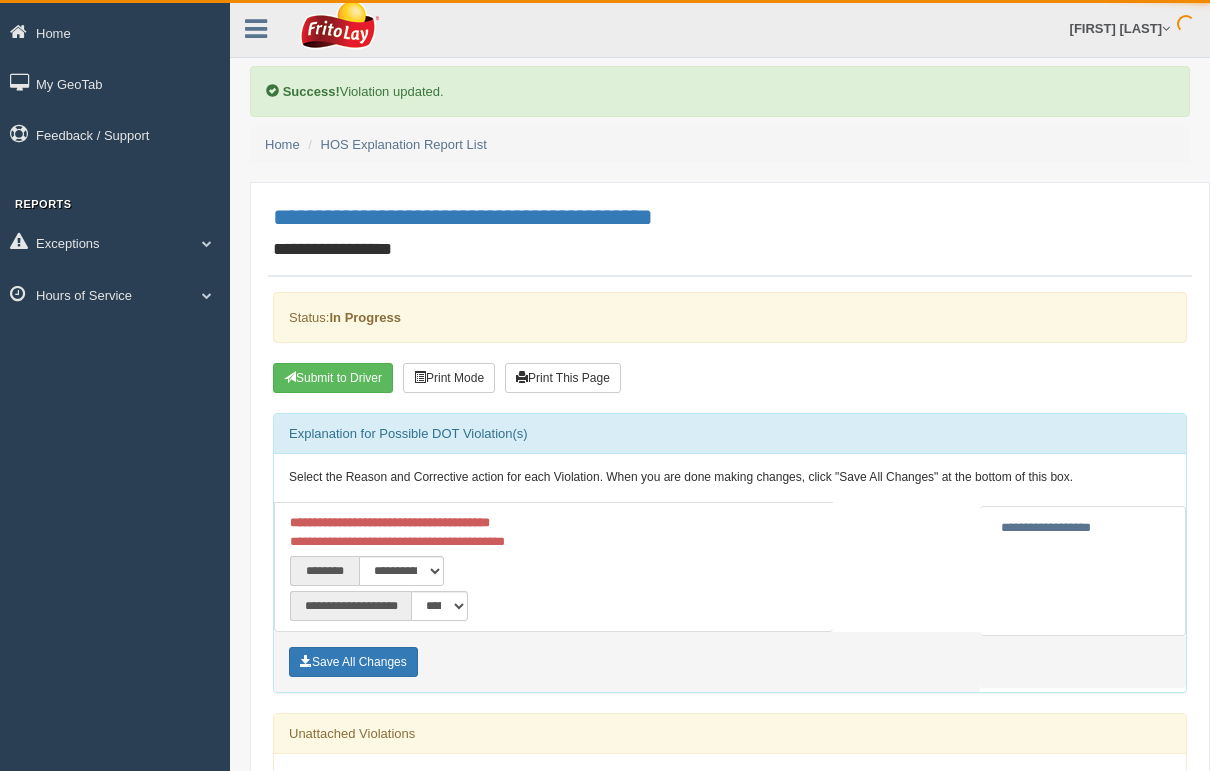 scroll, scrollTop: 27, scrollLeft: 0, axis: vertical 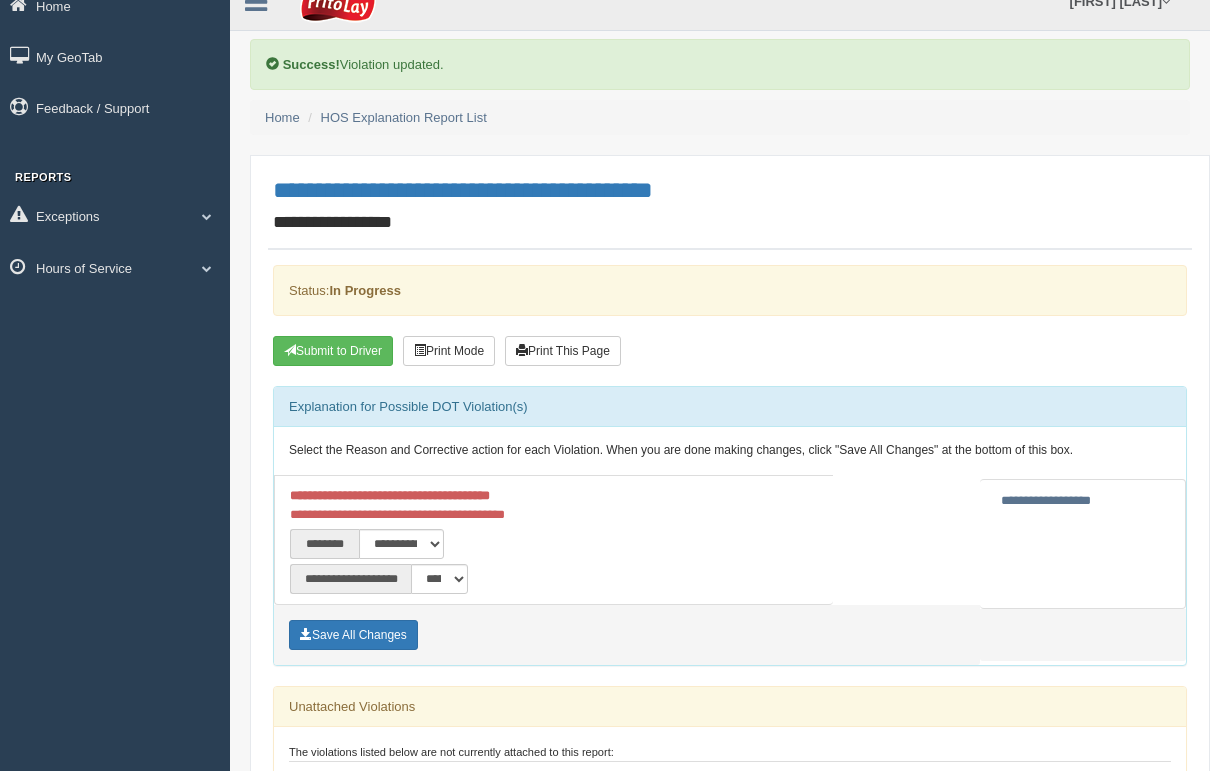 click on "Submit to Driver" at bounding box center [333, 351] 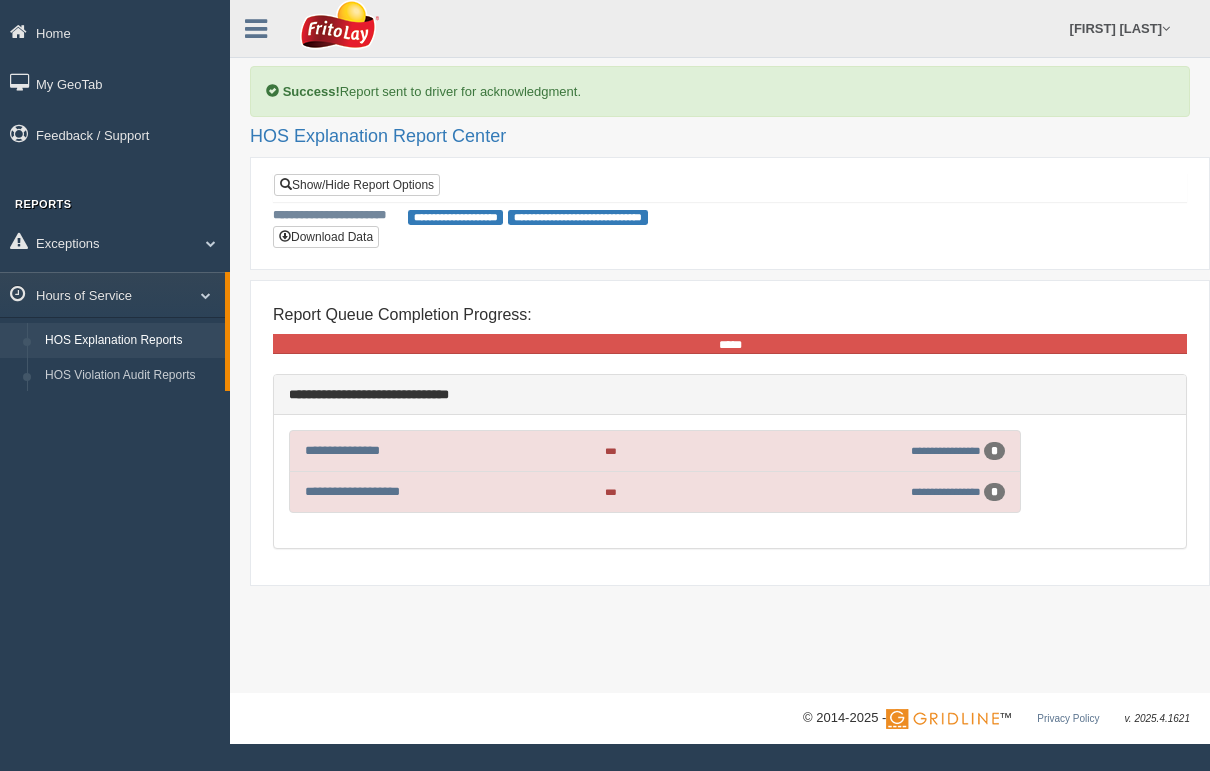 scroll, scrollTop: 0, scrollLeft: 0, axis: both 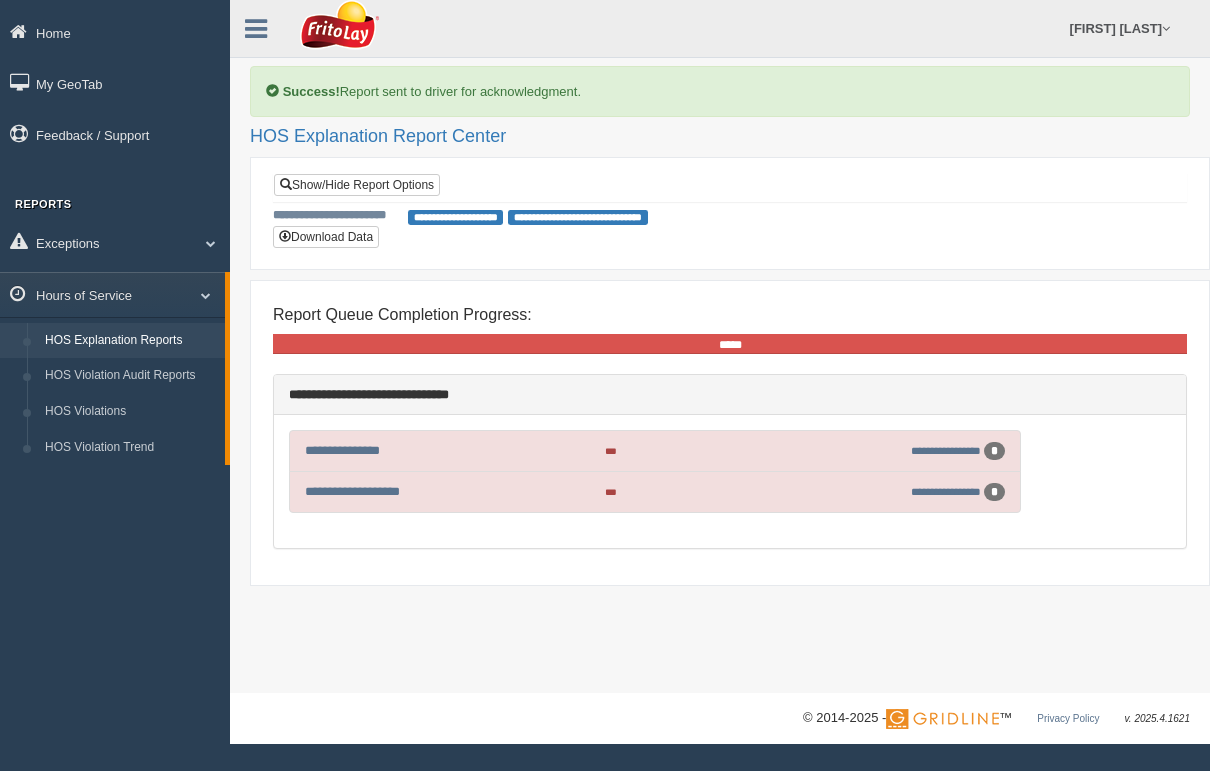 click on "**********" at bounding box center [946, 450] 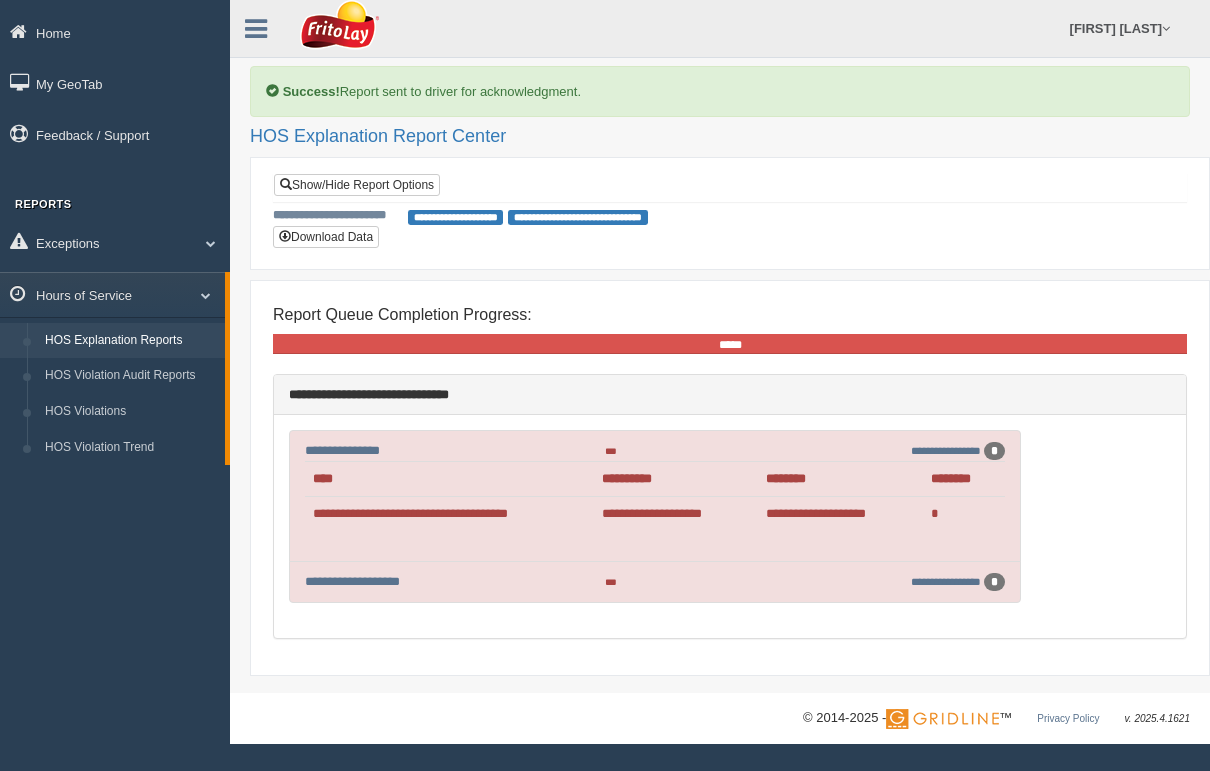 click on "**********" at bounding box center (449, 514) 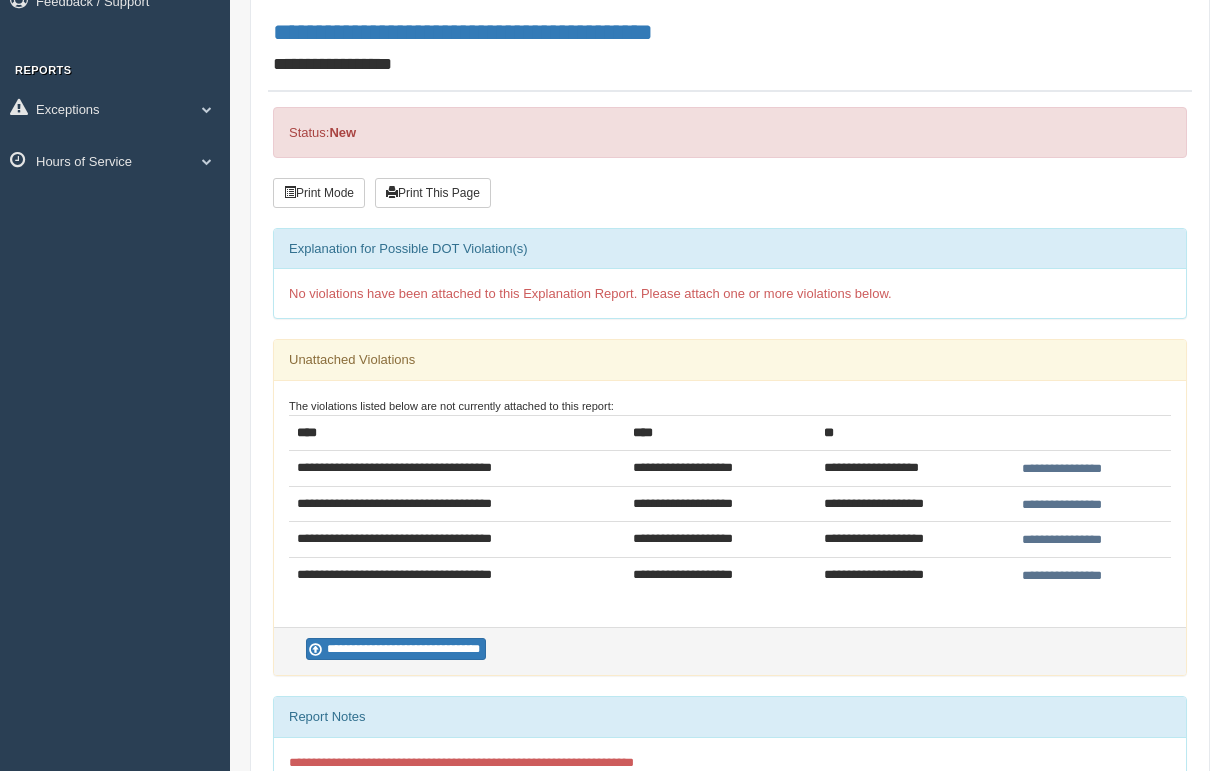 scroll, scrollTop: 147, scrollLeft: 0, axis: vertical 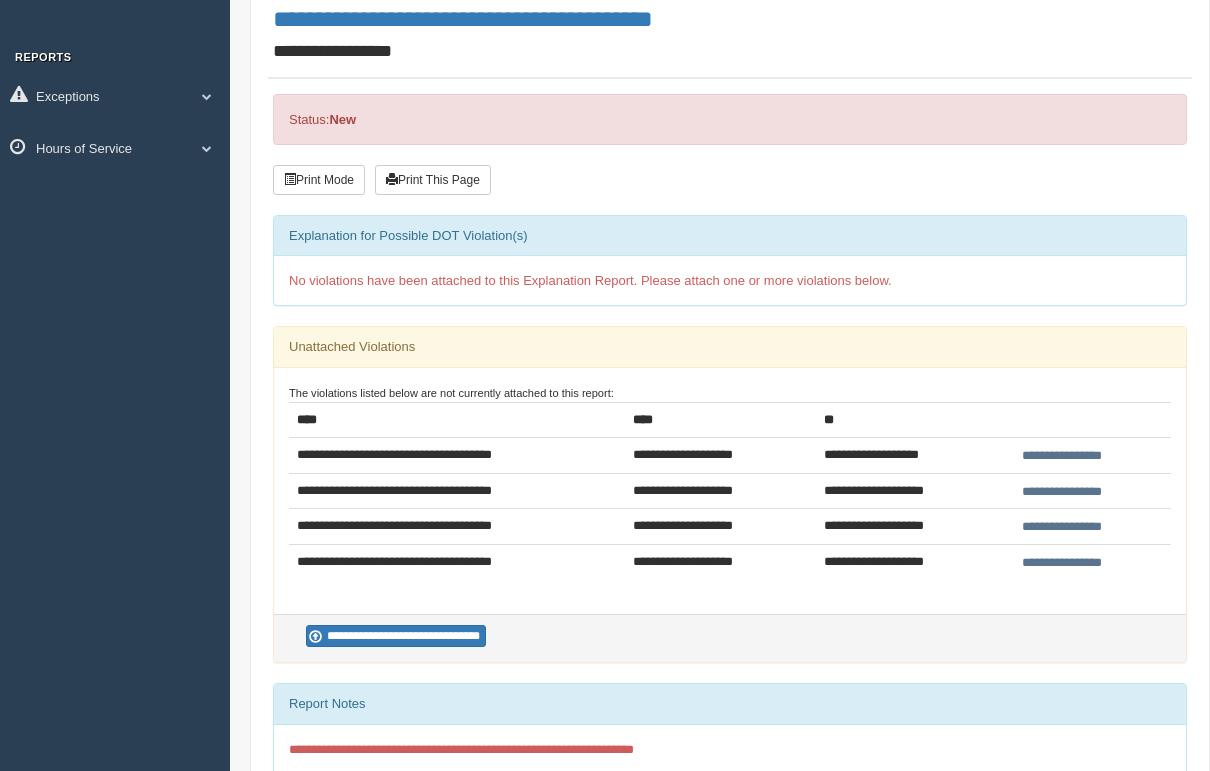click on "**********" at bounding box center [1062, 527] 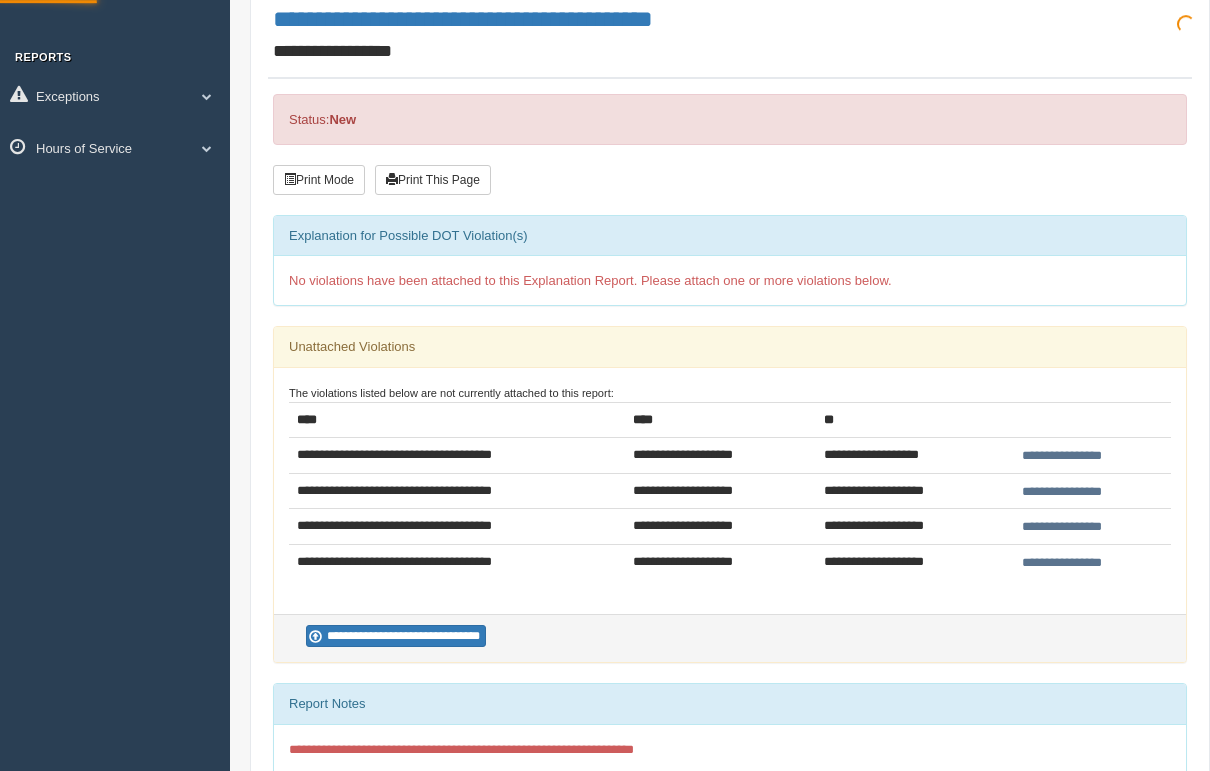 scroll, scrollTop: 147, scrollLeft: 0, axis: vertical 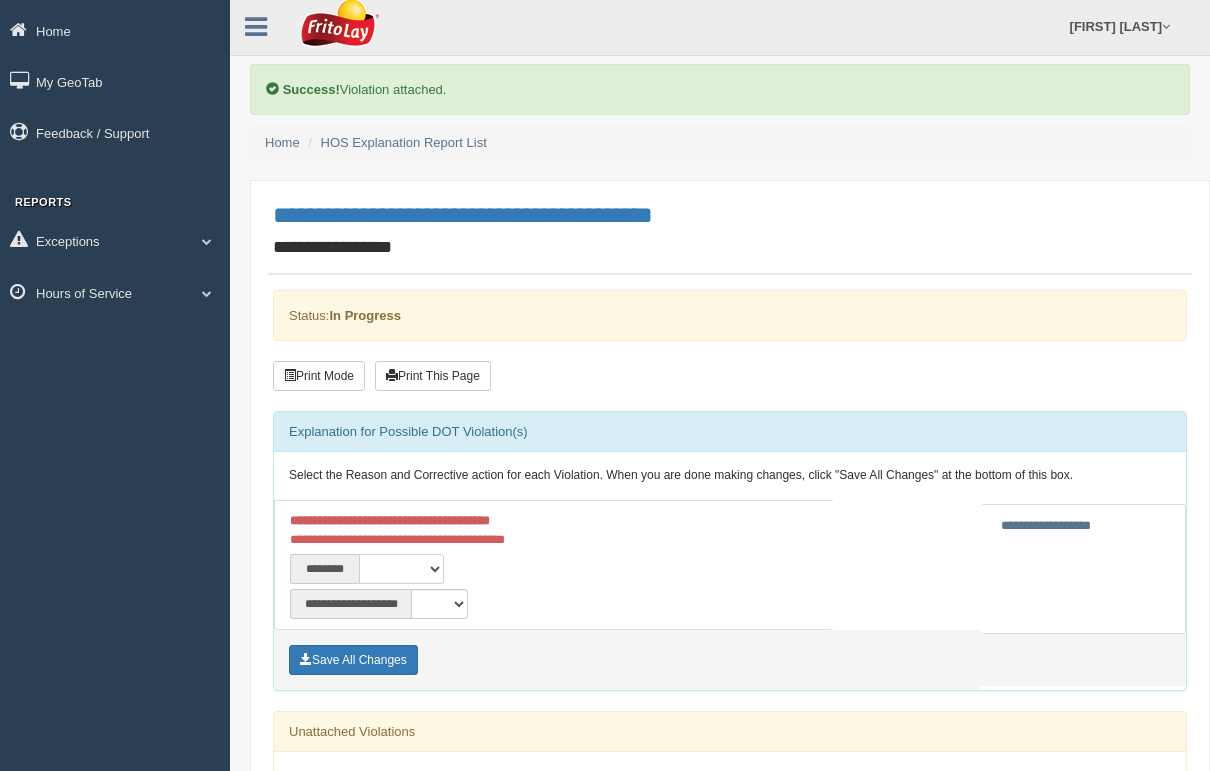 click on "**********" at bounding box center (401, 569) 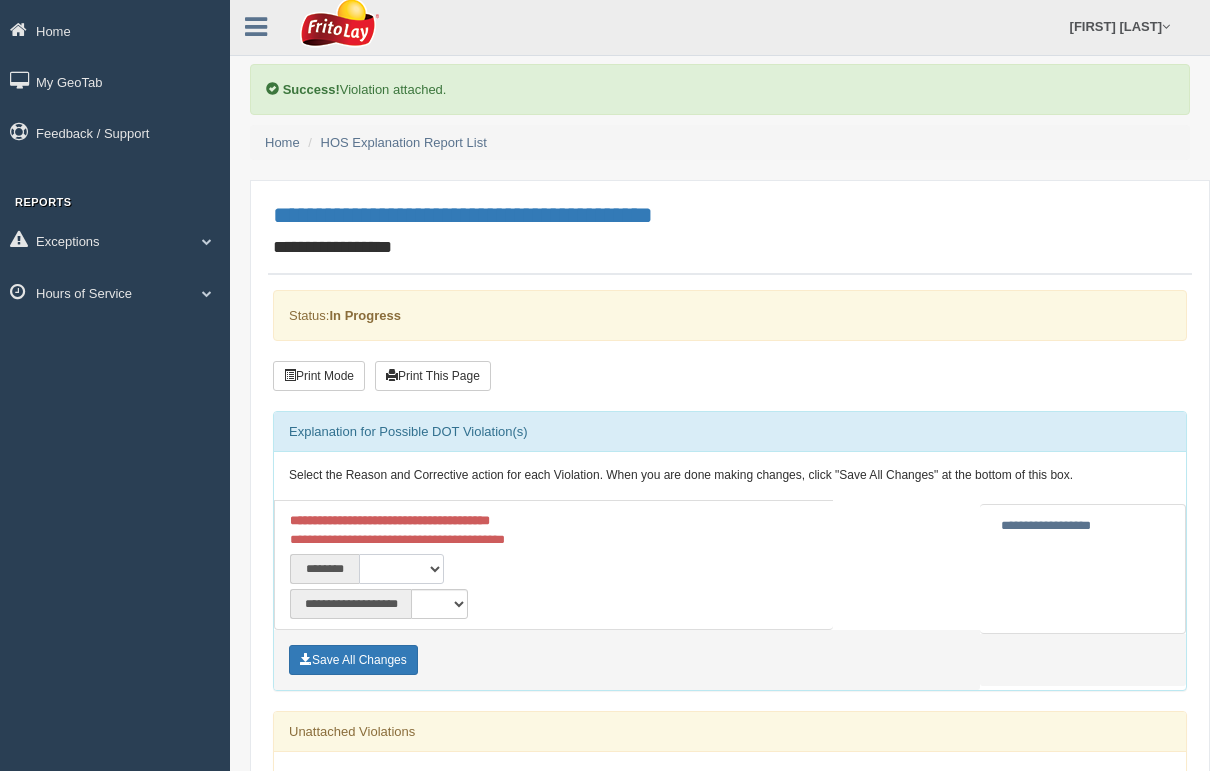 select on "****" 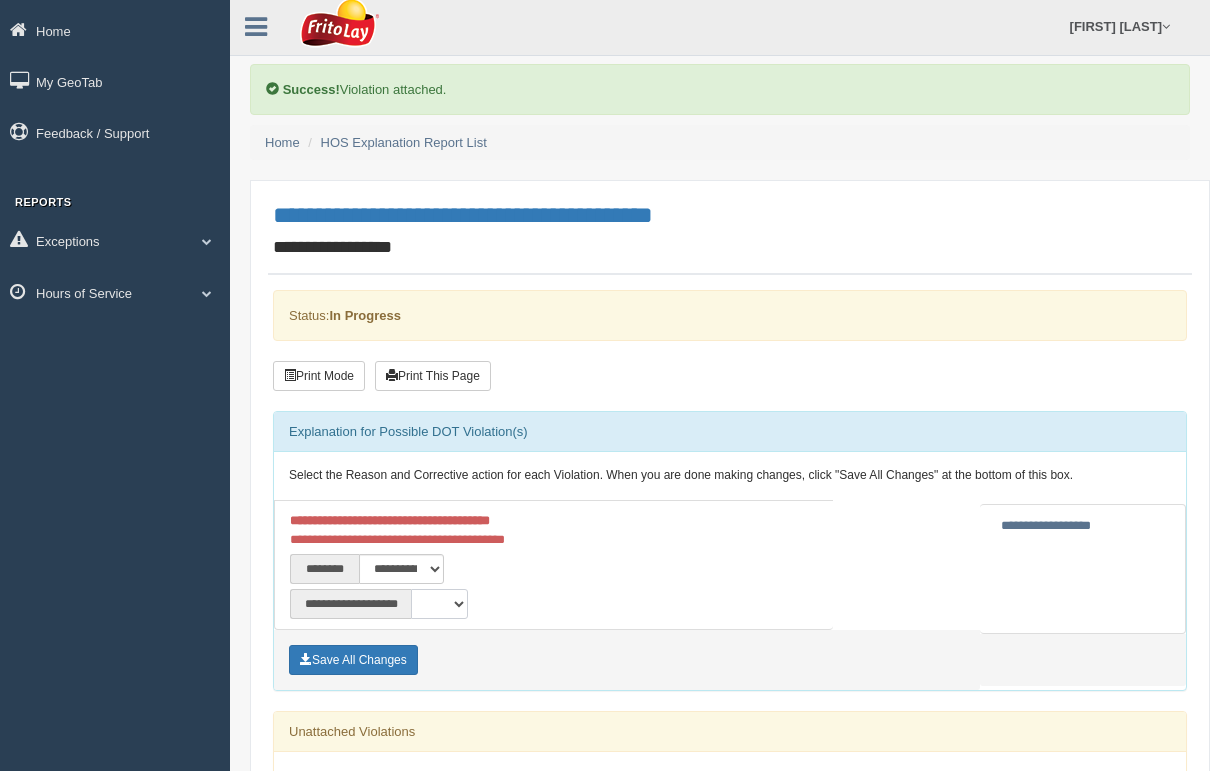 click on "**********" at bounding box center (439, 604) 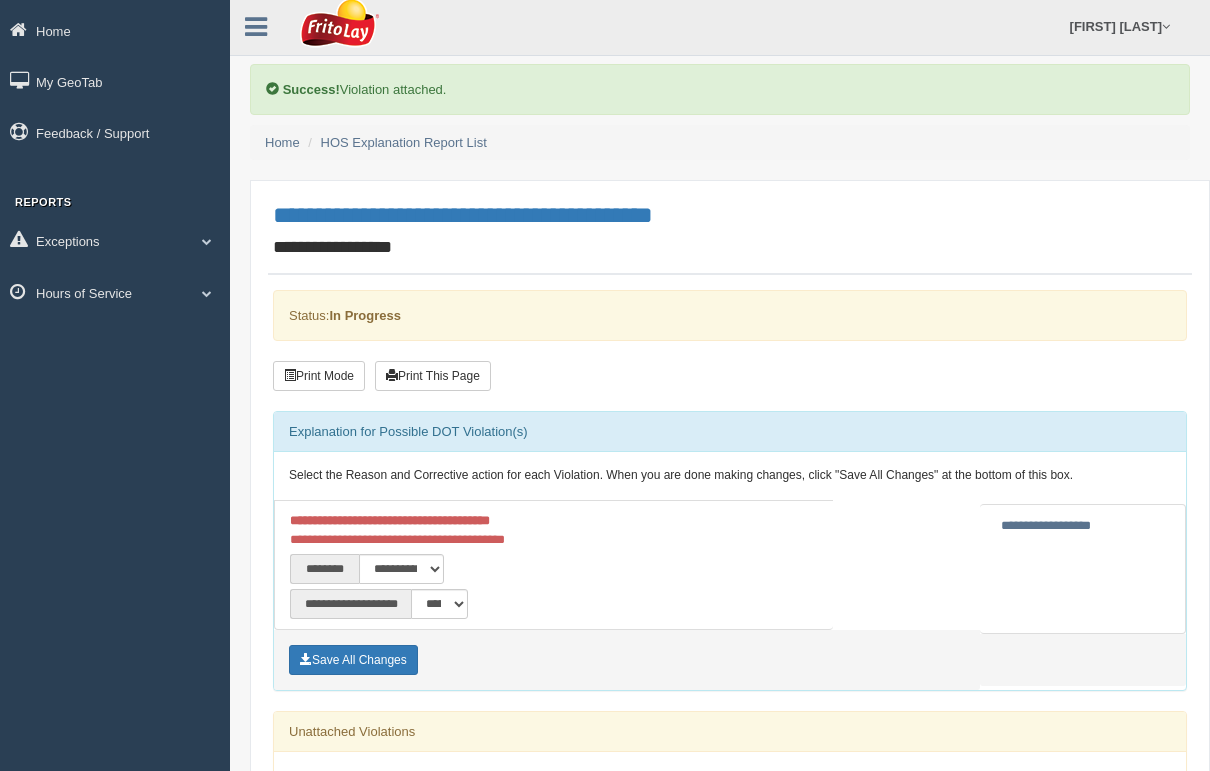 click on "Save All Changes" at bounding box center [353, 660] 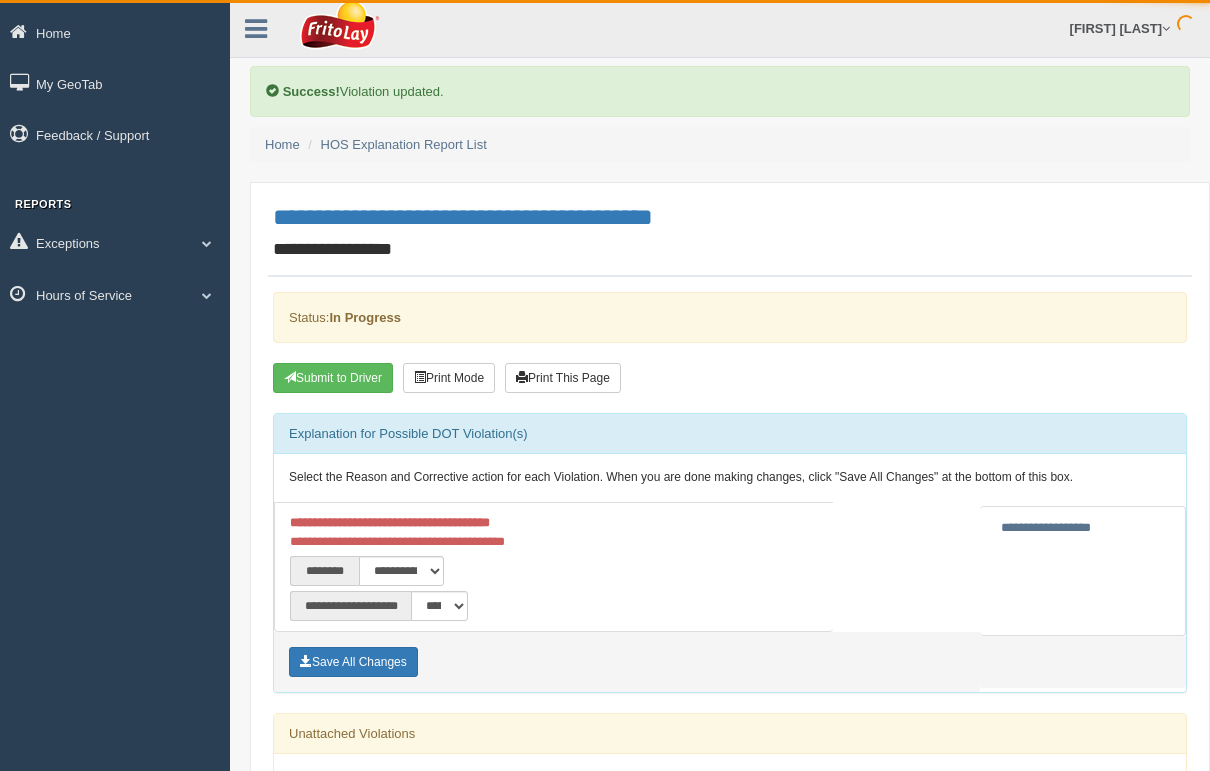 scroll, scrollTop: 2, scrollLeft: 0, axis: vertical 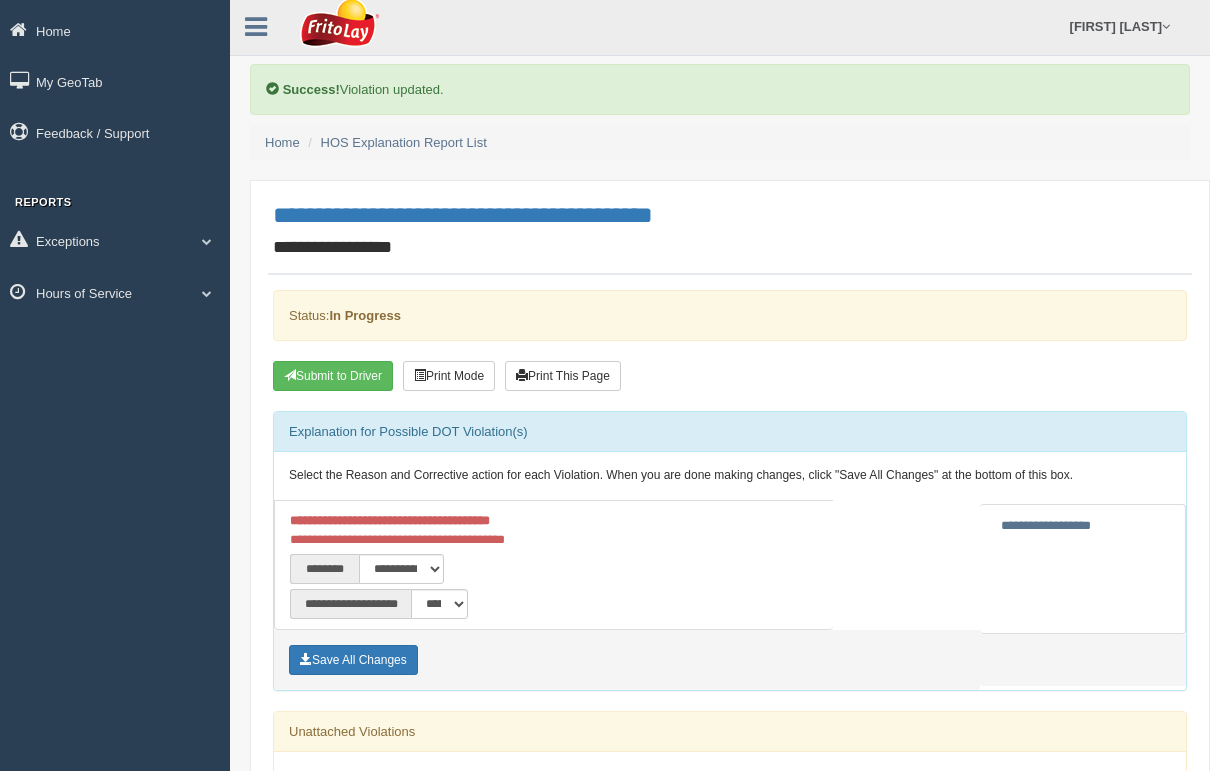 click on "Submit to Driver" at bounding box center (333, 376) 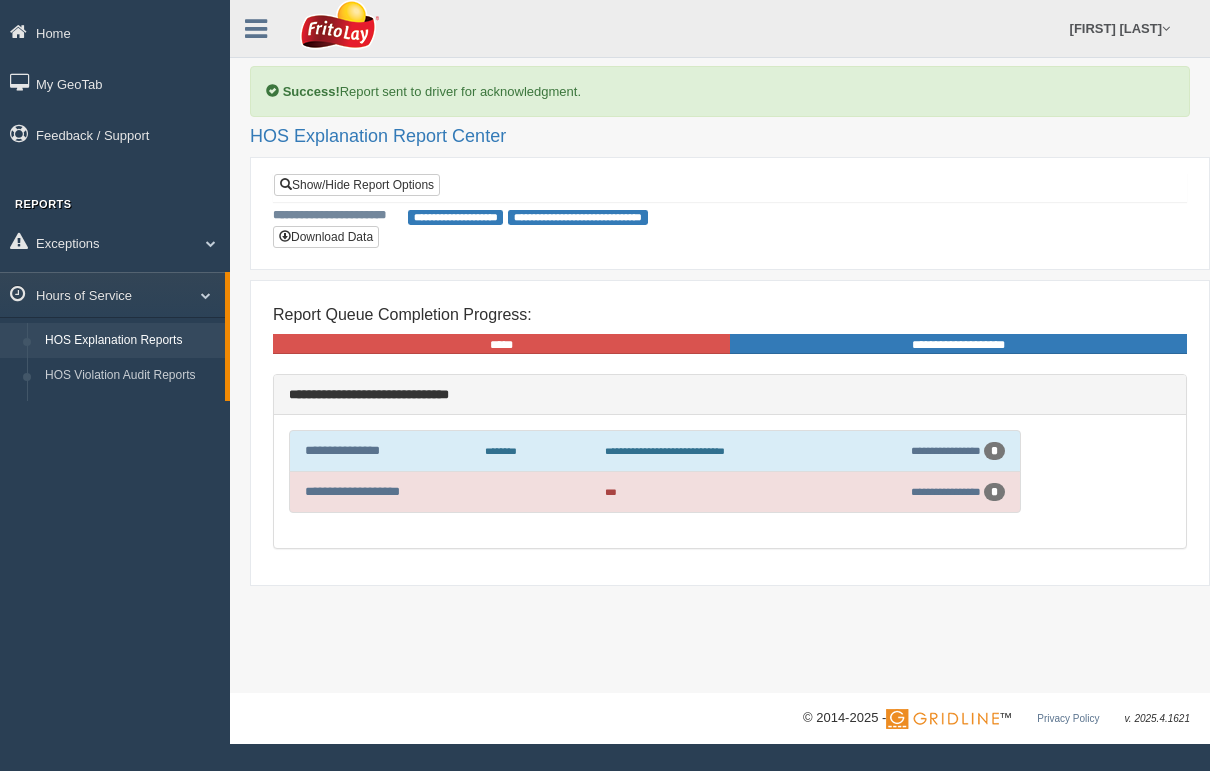scroll, scrollTop: 0, scrollLeft: 0, axis: both 